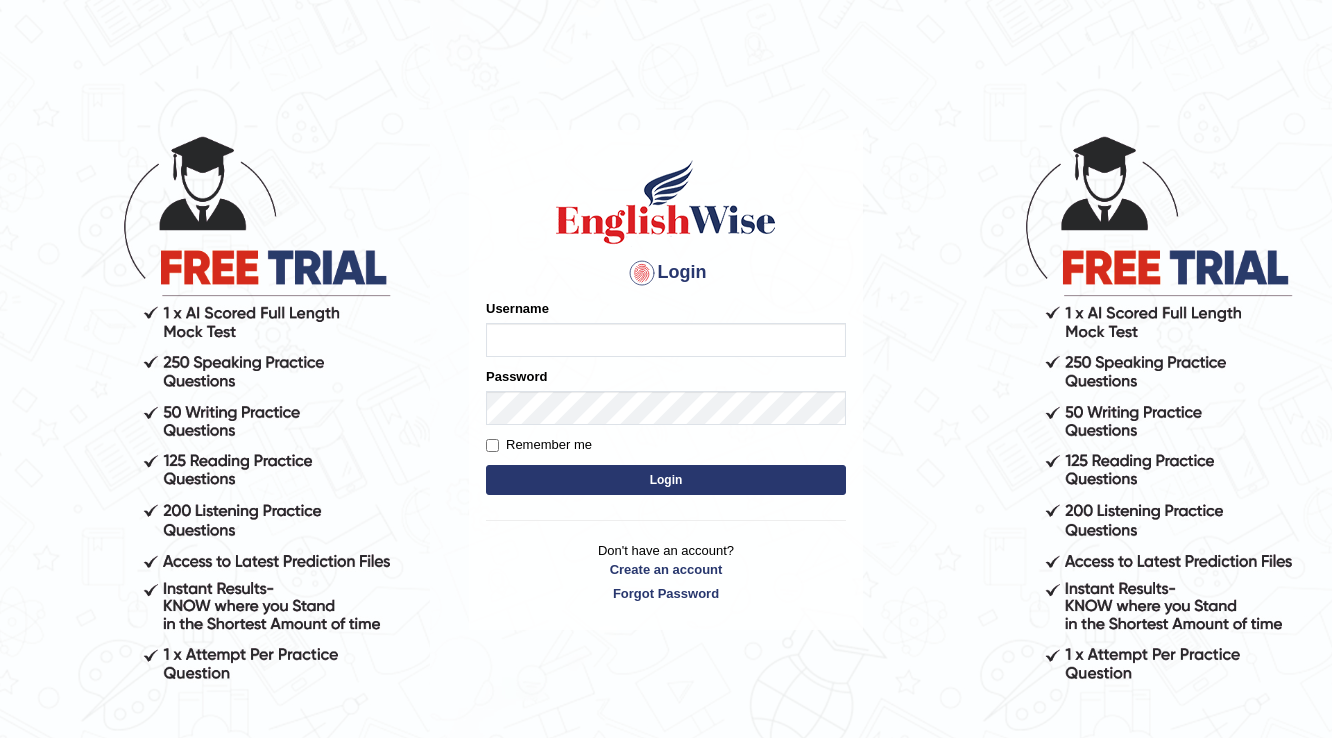scroll, scrollTop: 0, scrollLeft: 0, axis: both 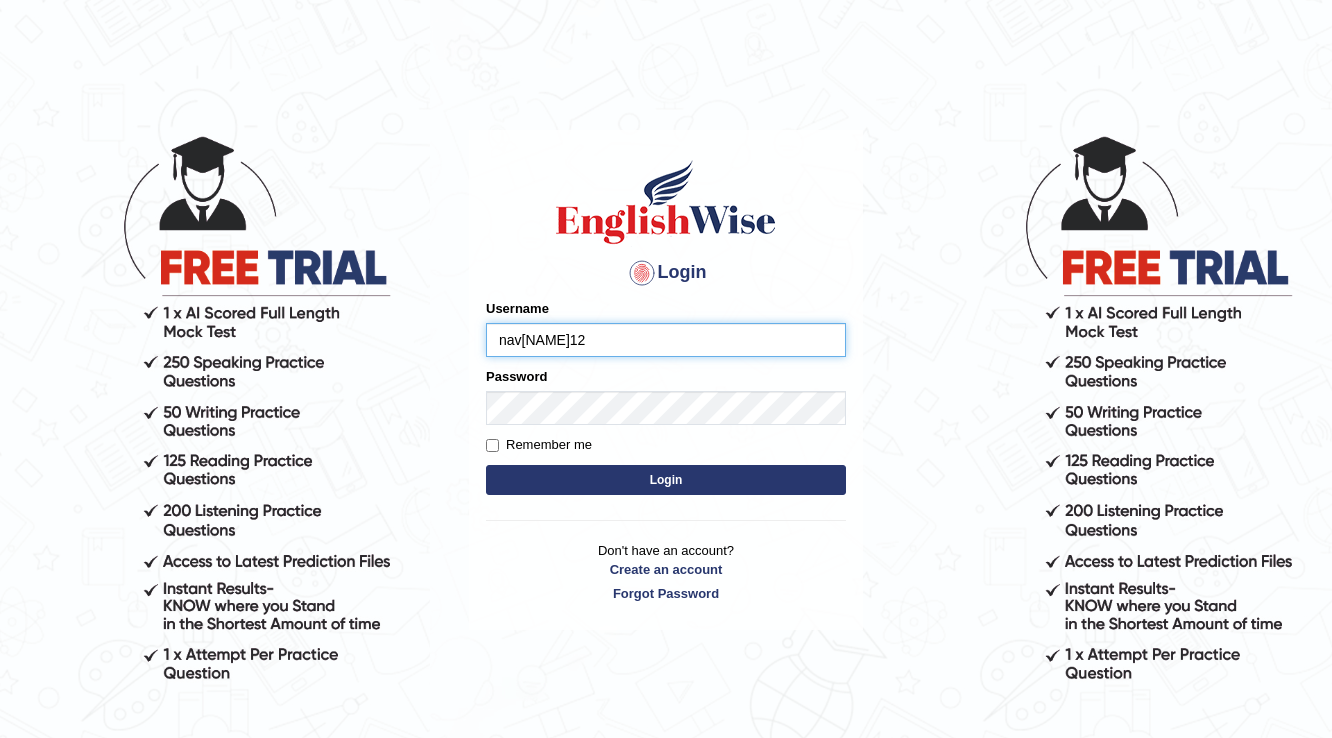 type on "nav[NAME]12" 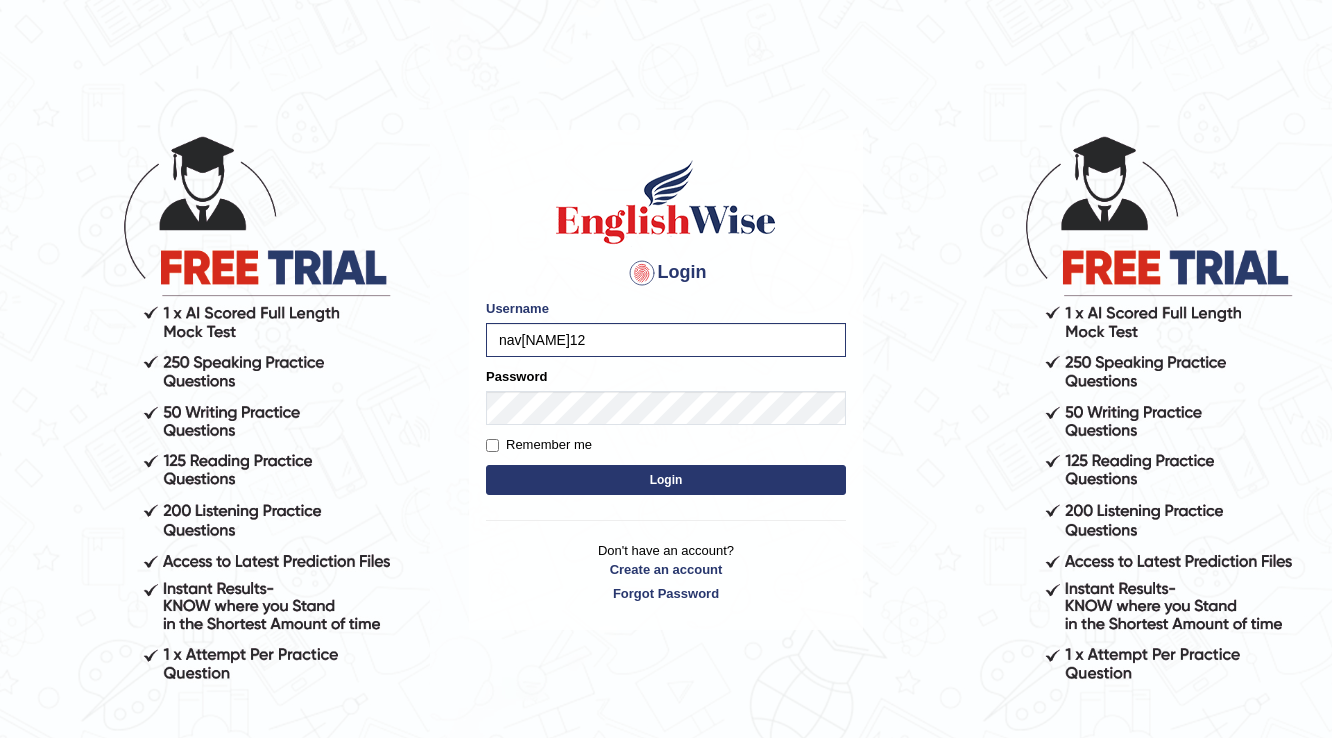 click on "Login" at bounding box center (666, 480) 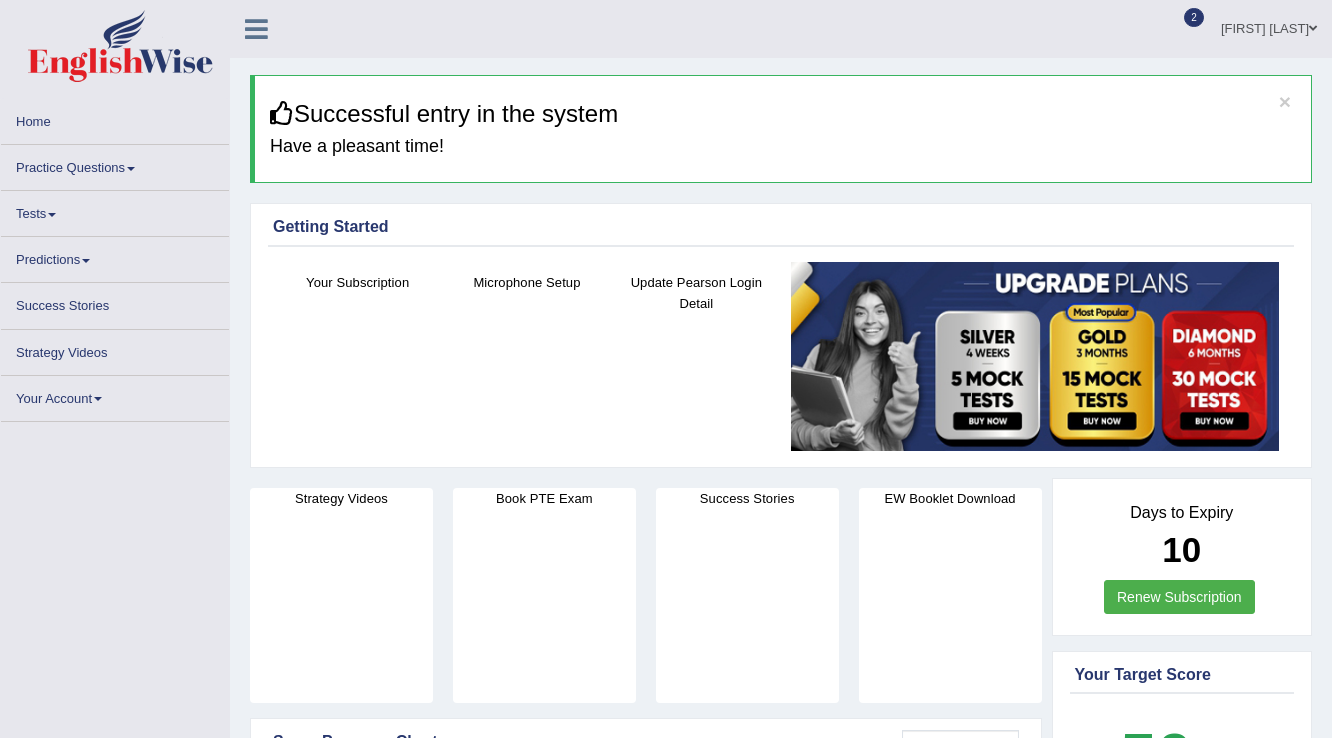 scroll, scrollTop: 0, scrollLeft: 0, axis: both 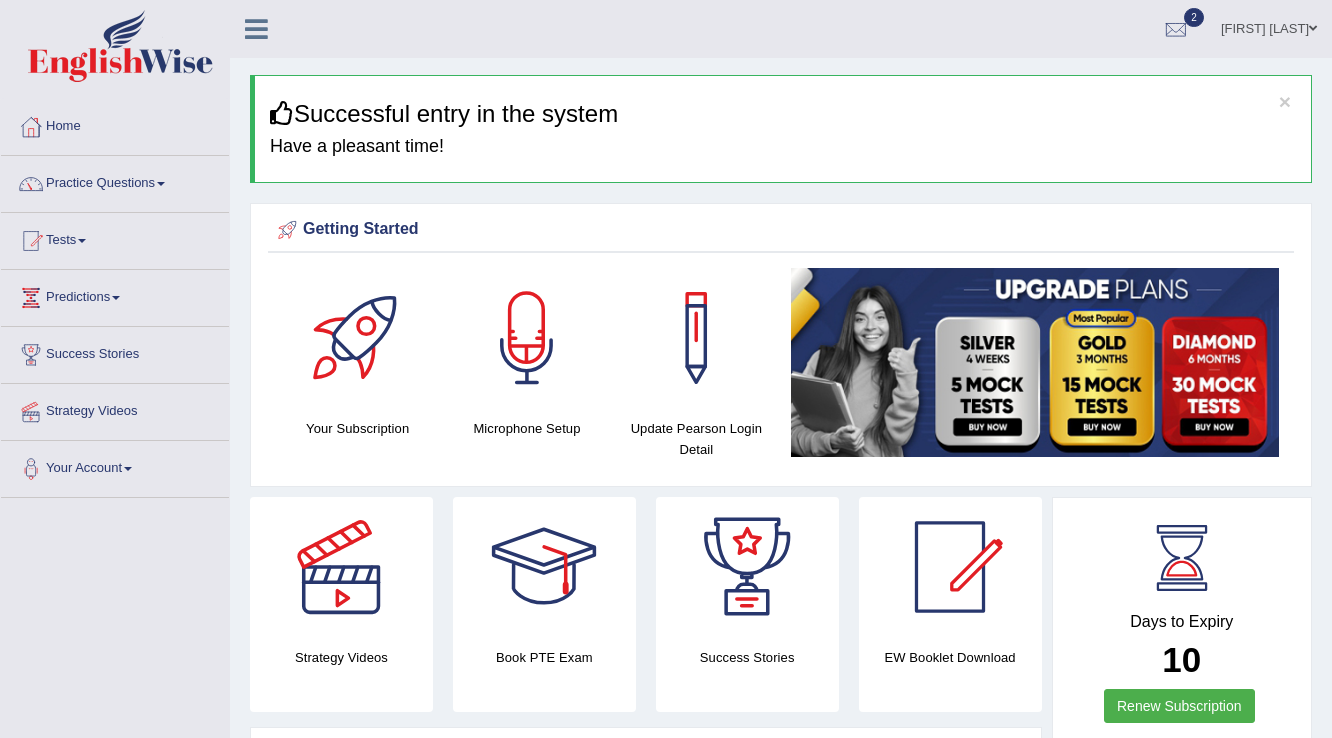 click on "Tests" at bounding box center (115, 238) 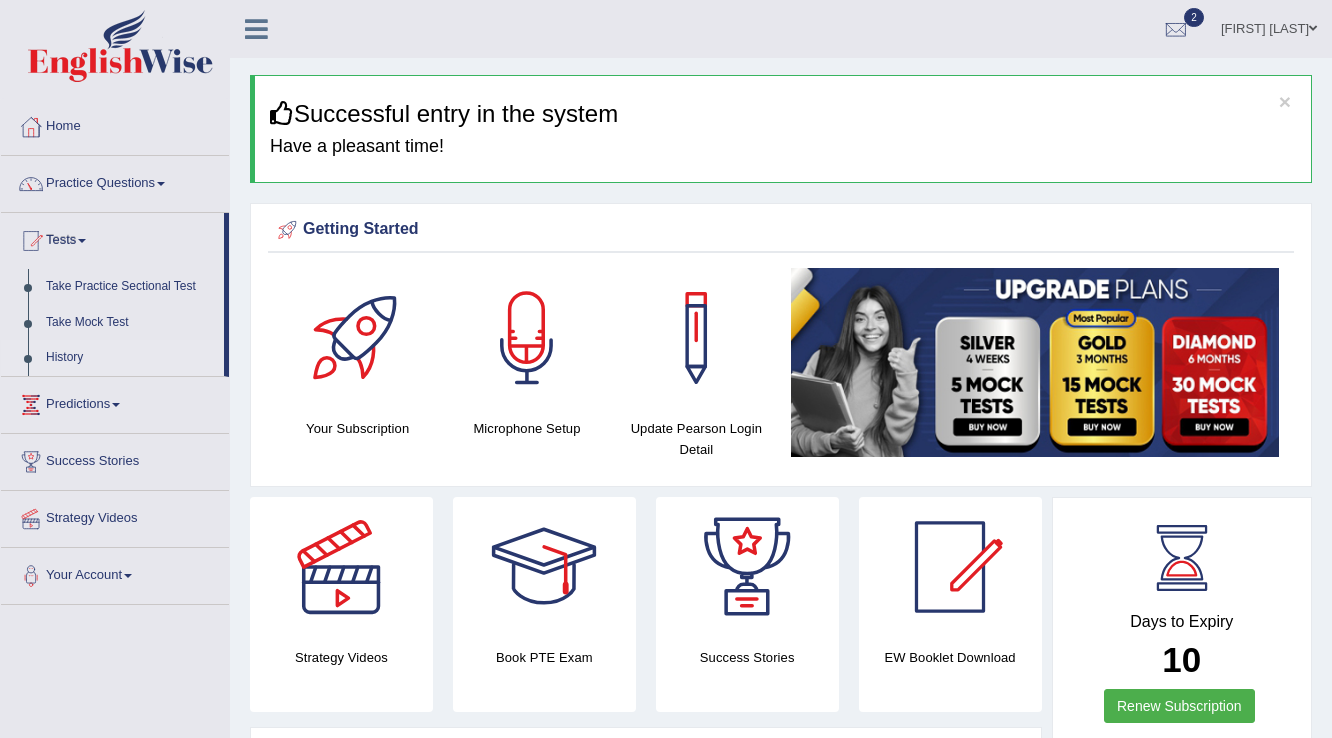 click on "History" at bounding box center [130, 358] 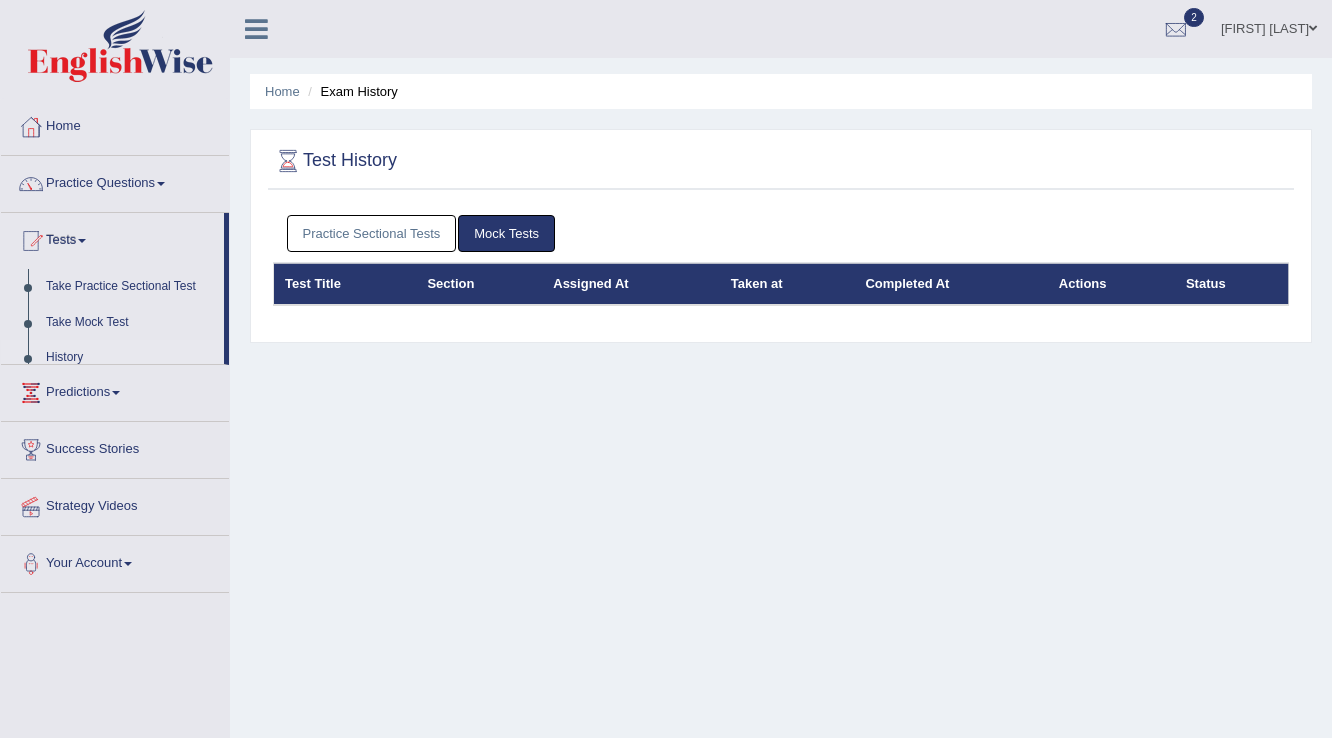 scroll, scrollTop: 0, scrollLeft: 0, axis: both 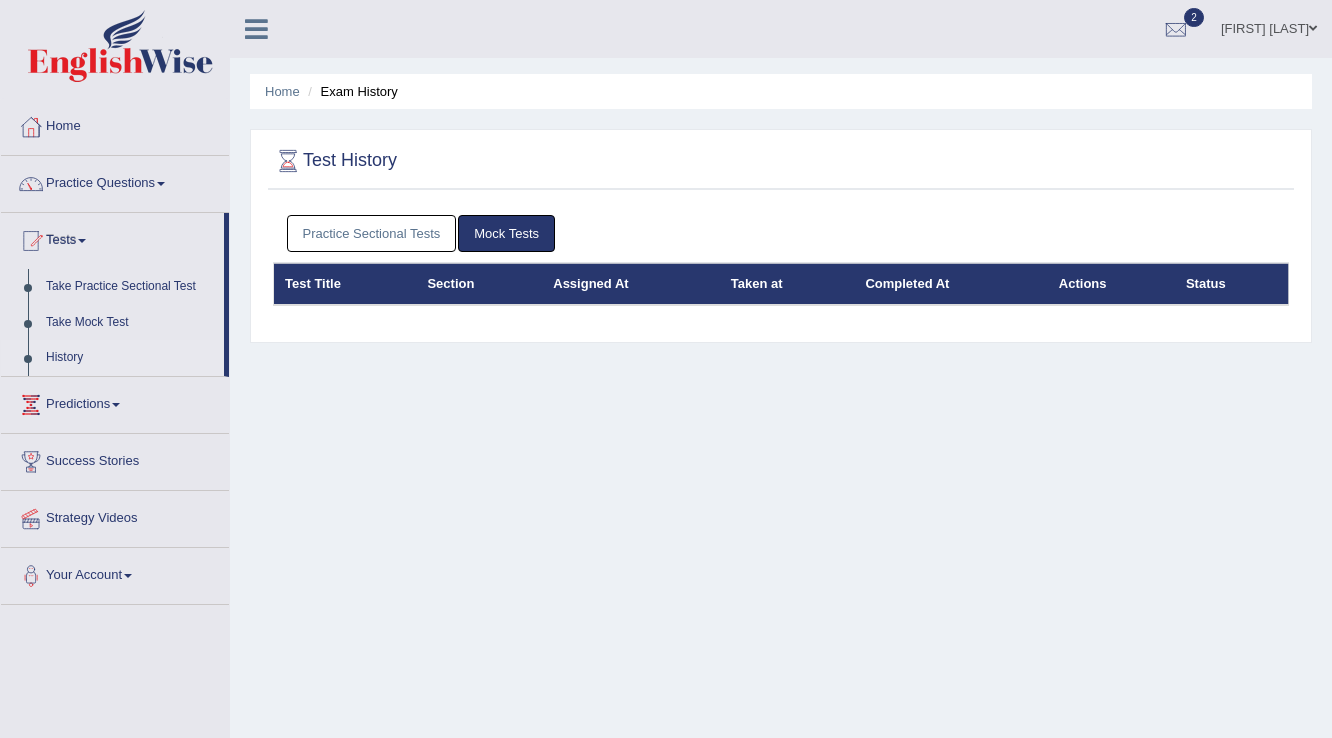 click on "Practice Sectional Tests" at bounding box center [372, 233] 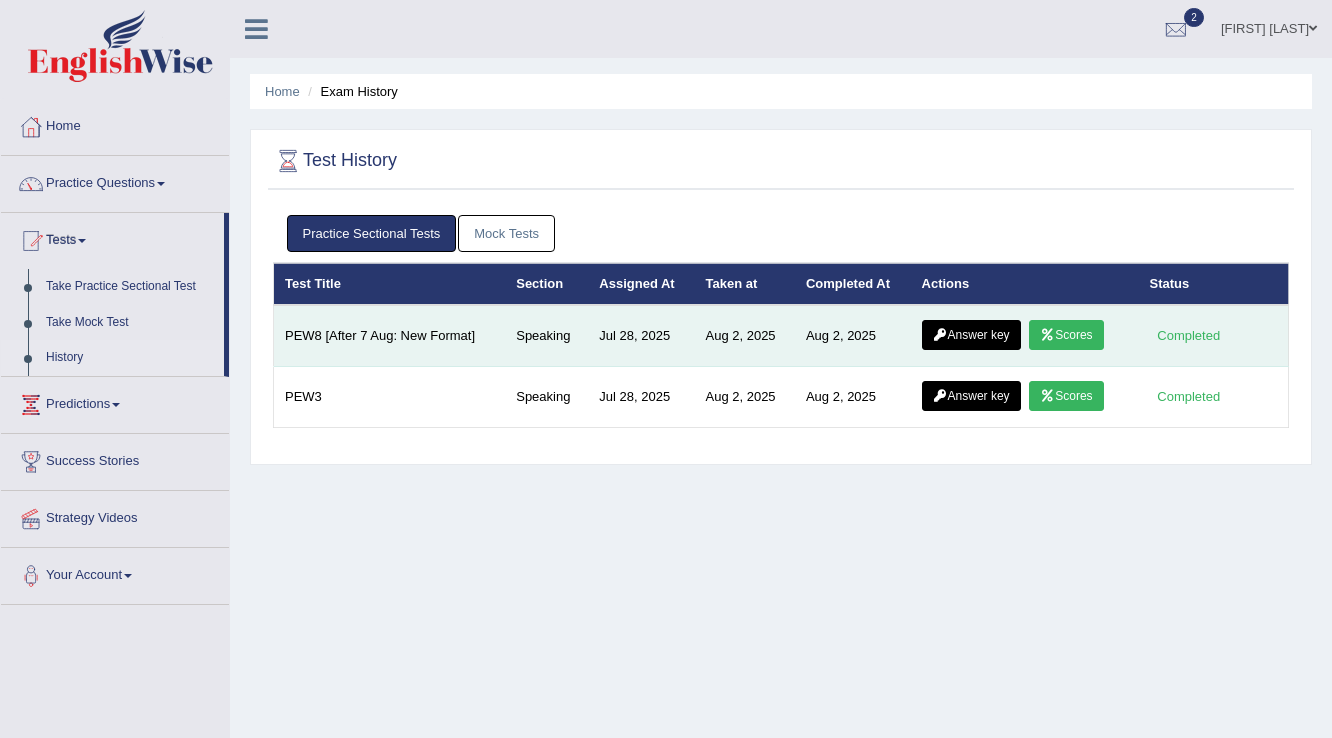 click on "Scores" at bounding box center [1066, 335] 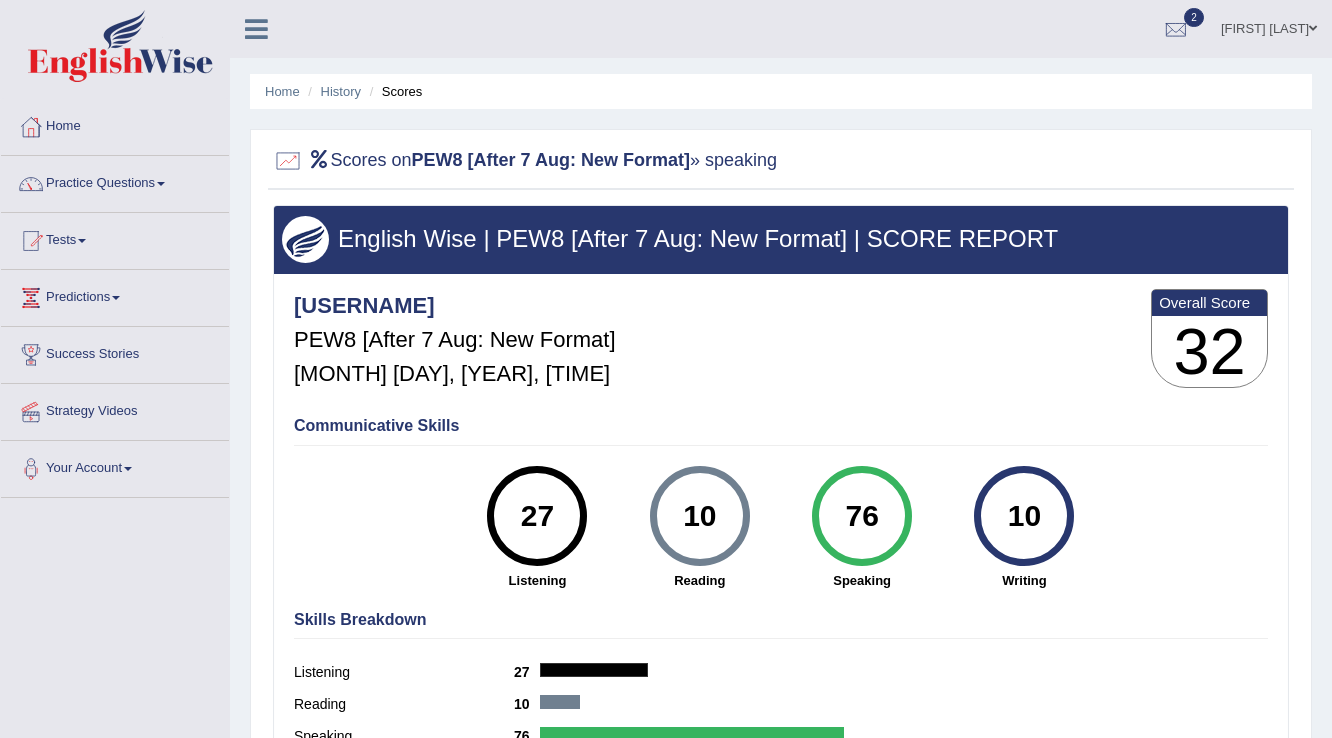 scroll, scrollTop: 0, scrollLeft: 0, axis: both 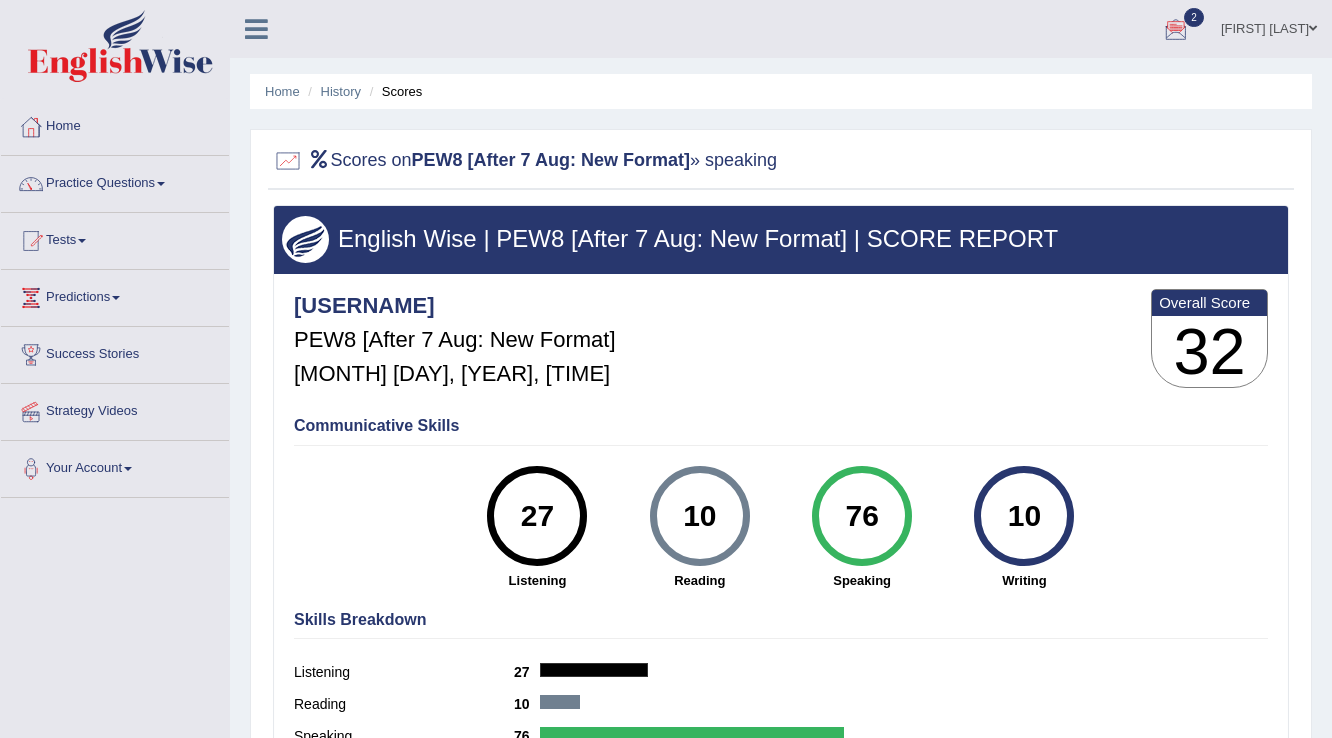 click at bounding box center [82, 241] 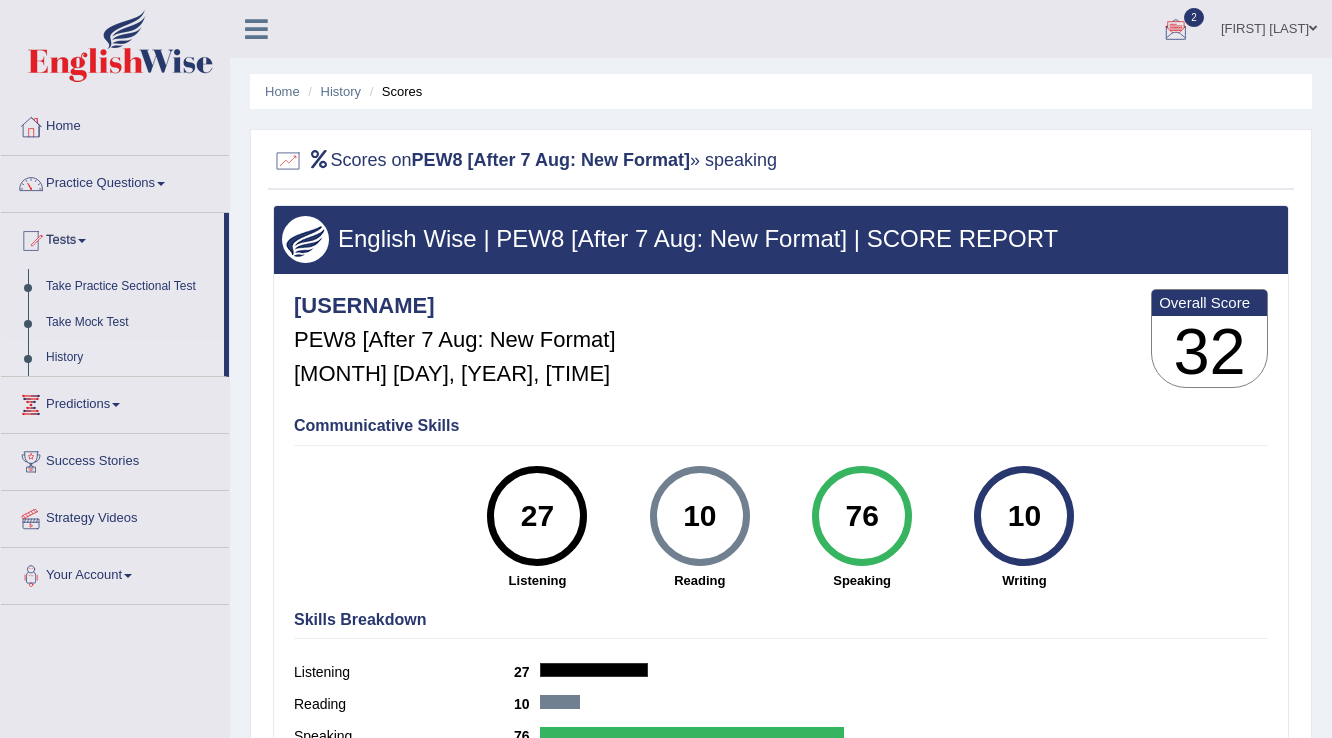 click on "History" at bounding box center (130, 358) 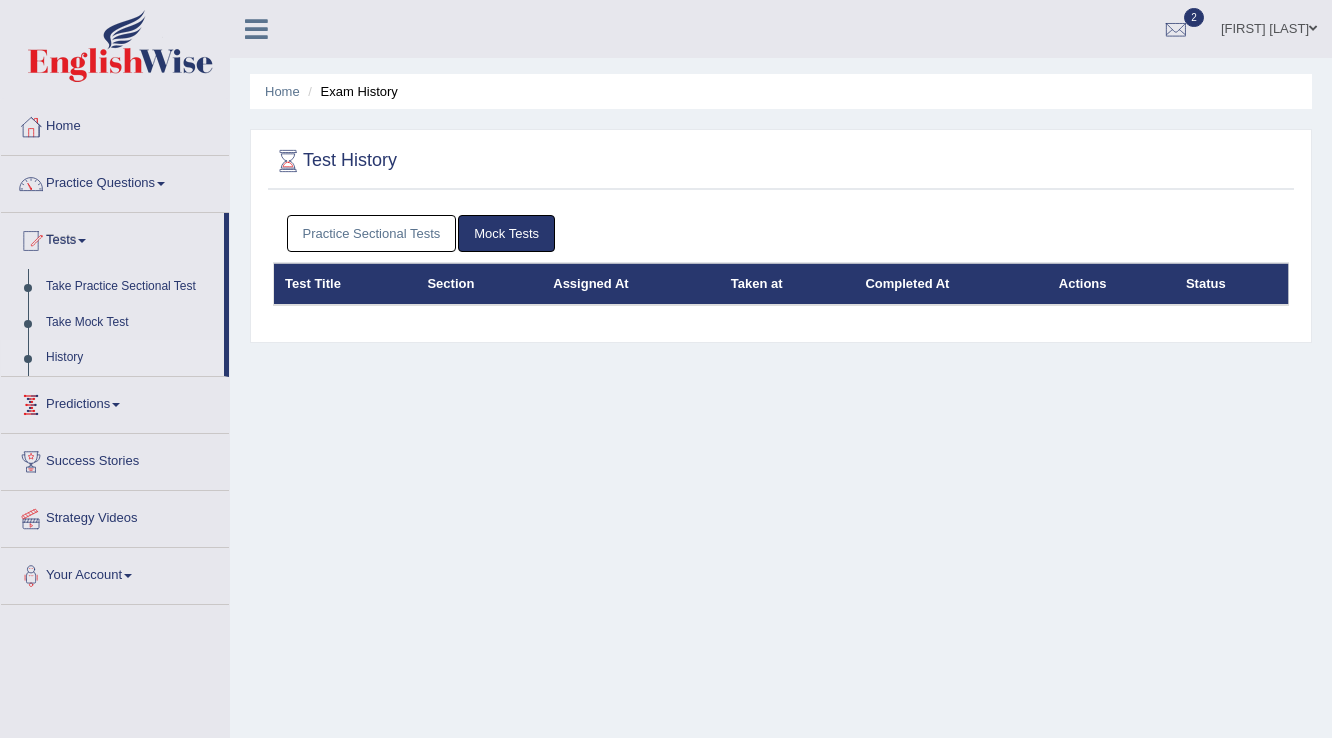 scroll, scrollTop: 0, scrollLeft: 0, axis: both 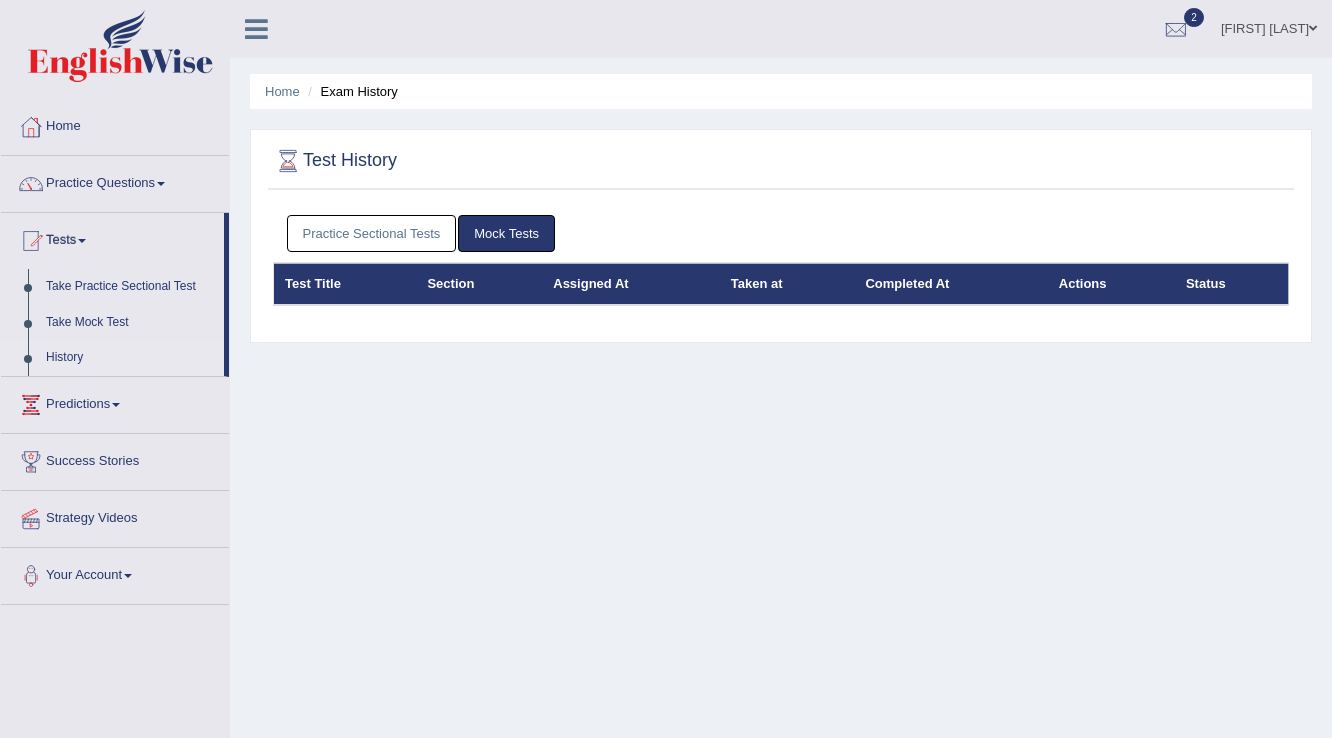 click on "Practice Sectional Tests" at bounding box center (372, 233) 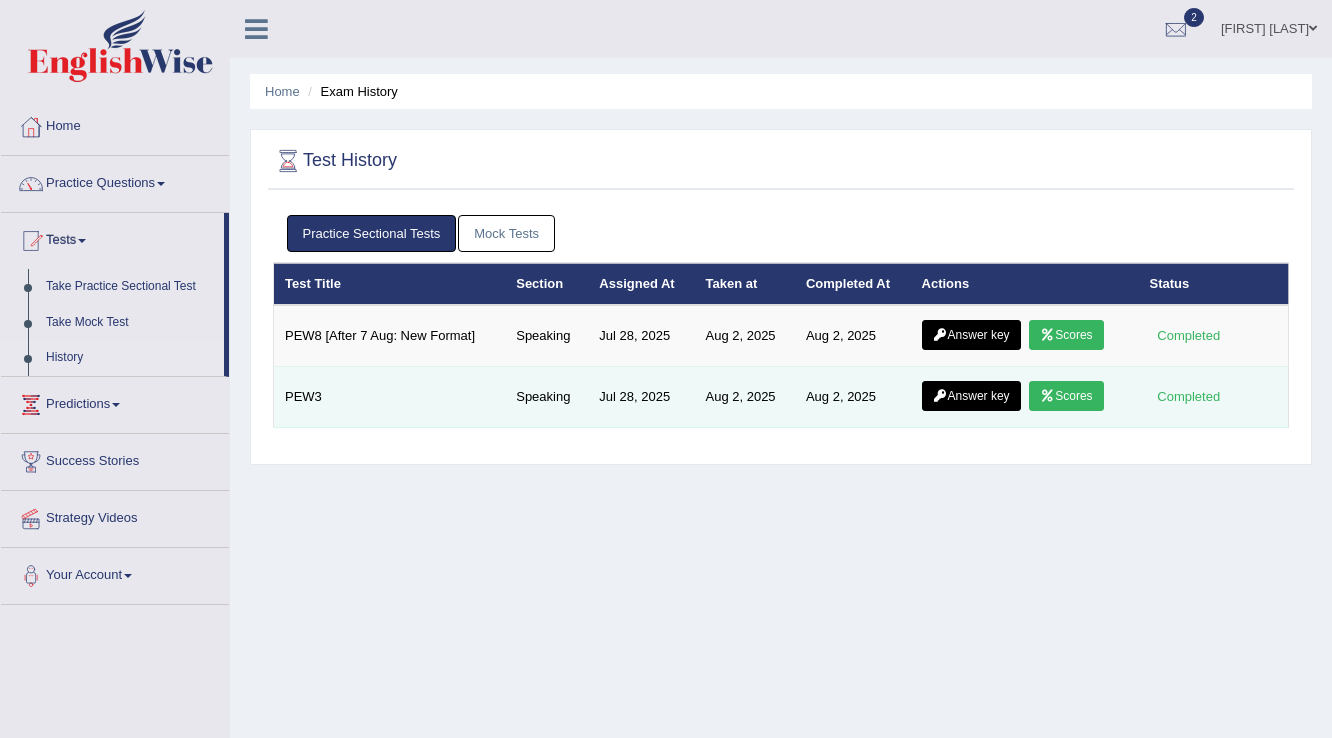 click on "Scores" at bounding box center (1066, 396) 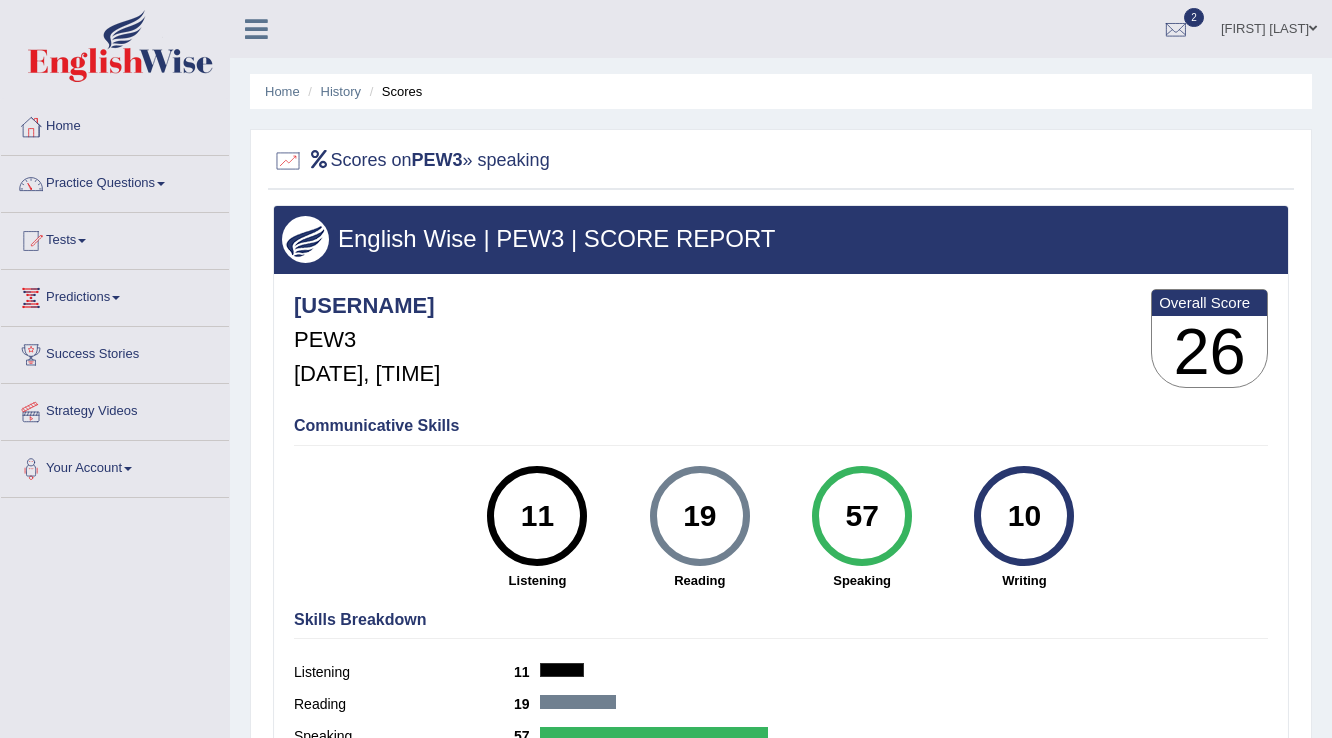scroll, scrollTop: 0, scrollLeft: 0, axis: both 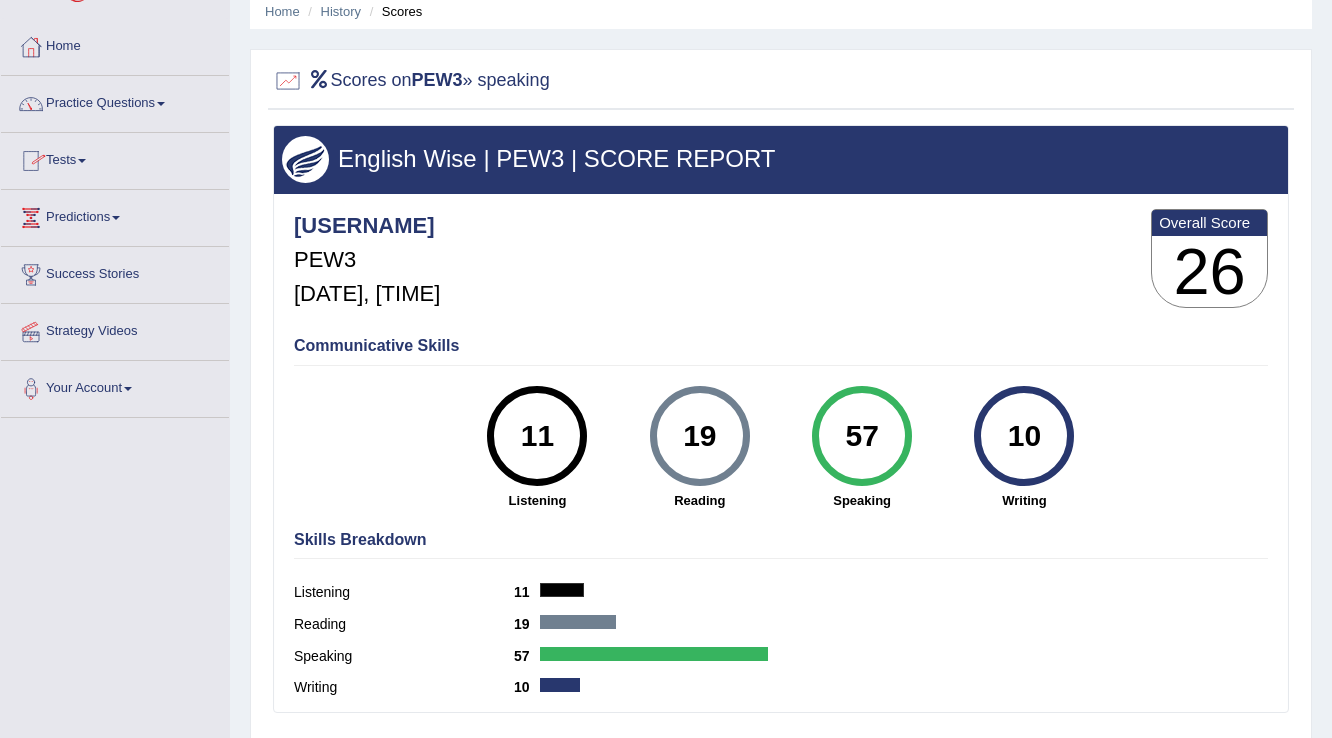click on "Tests" at bounding box center [115, 158] 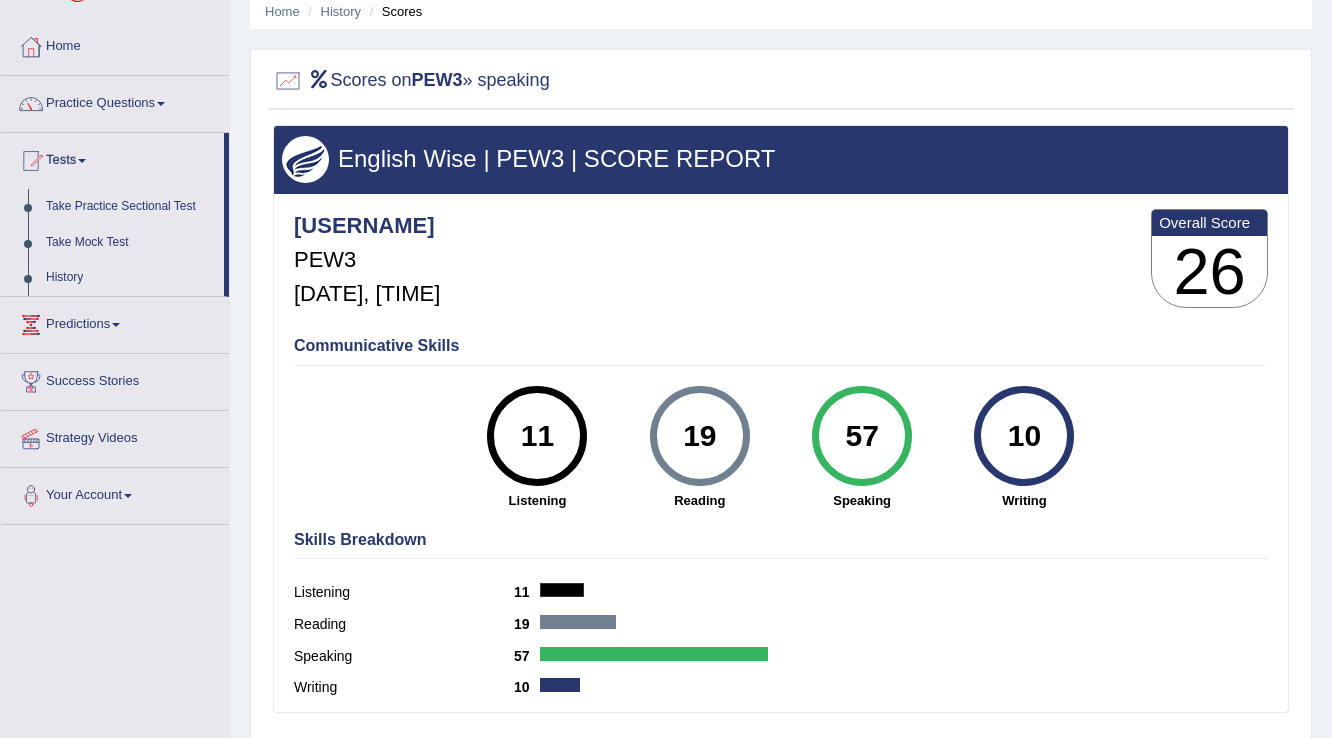 click on "History" at bounding box center [130, 278] 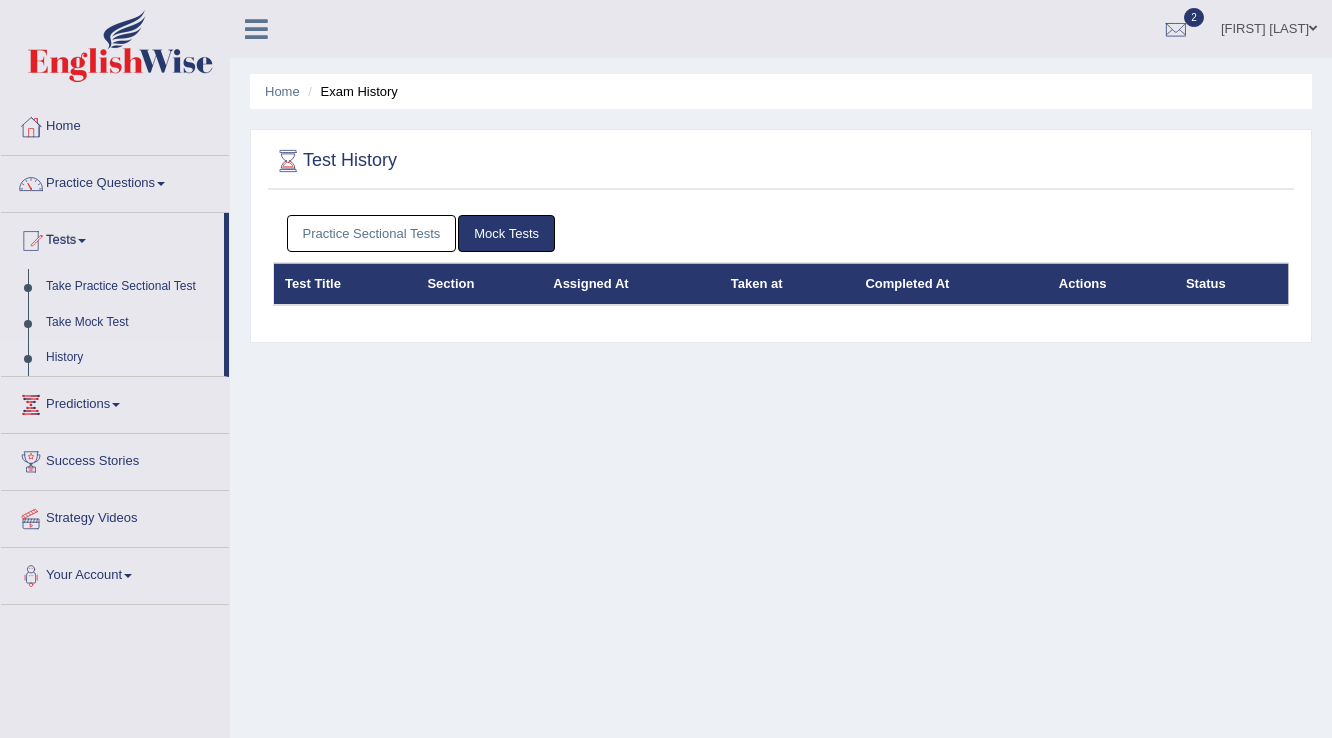 scroll, scrollTop: 0, scrollLeft: 0, axis: both 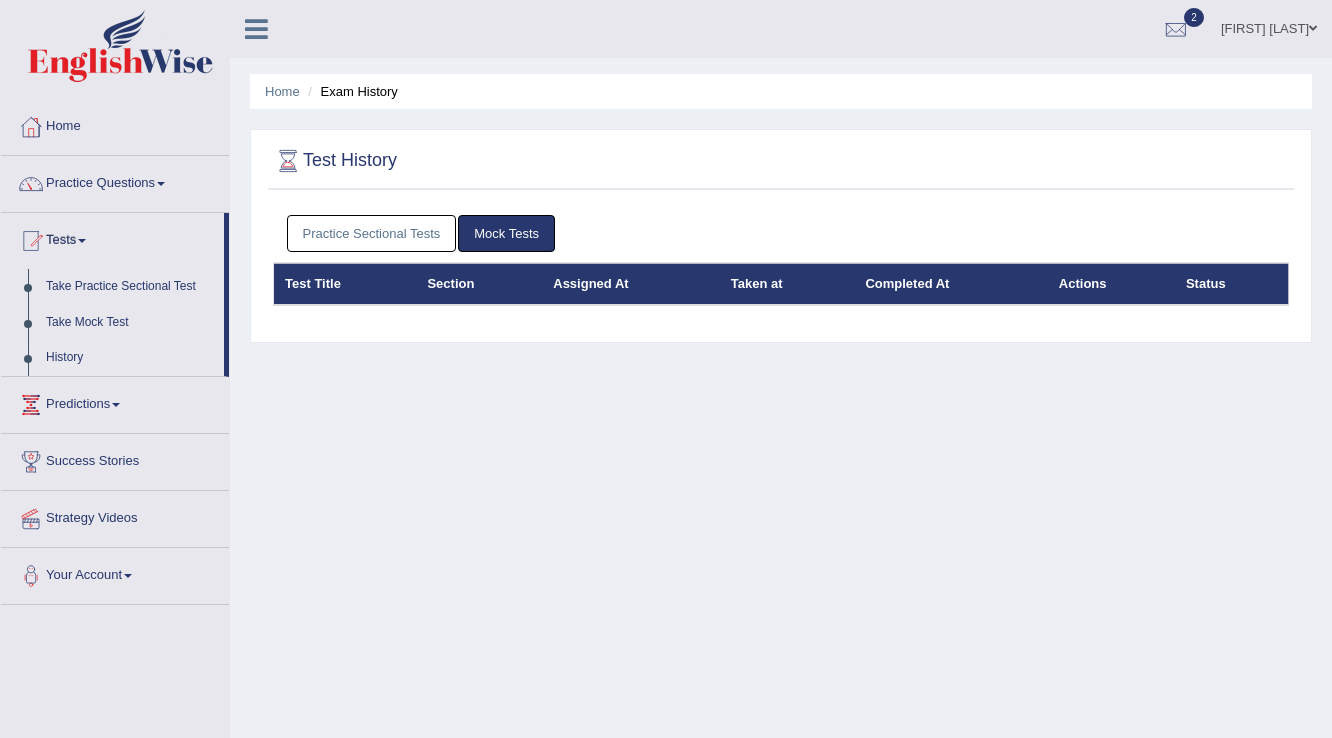 click on "Practice Sectional Tests" at bounding box center (372, 233) 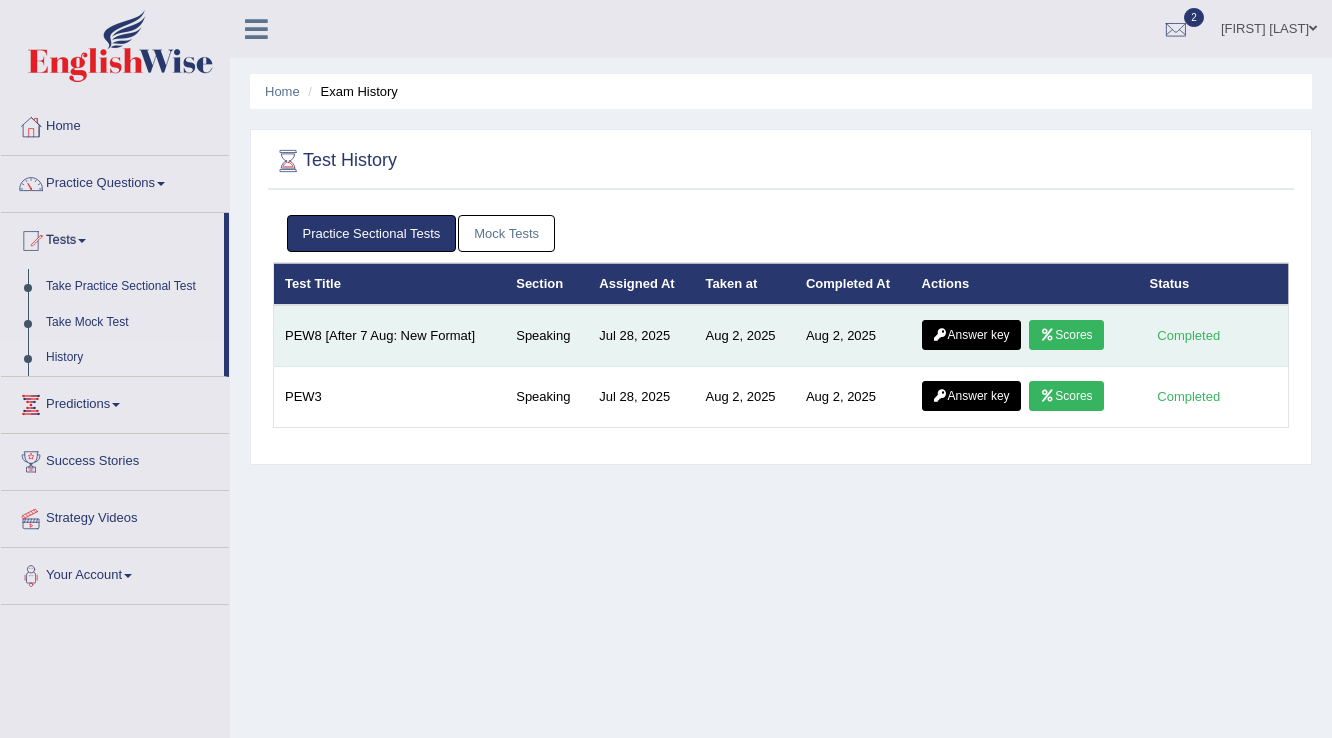 click on "Scores" at bounding box center [1066, 335] 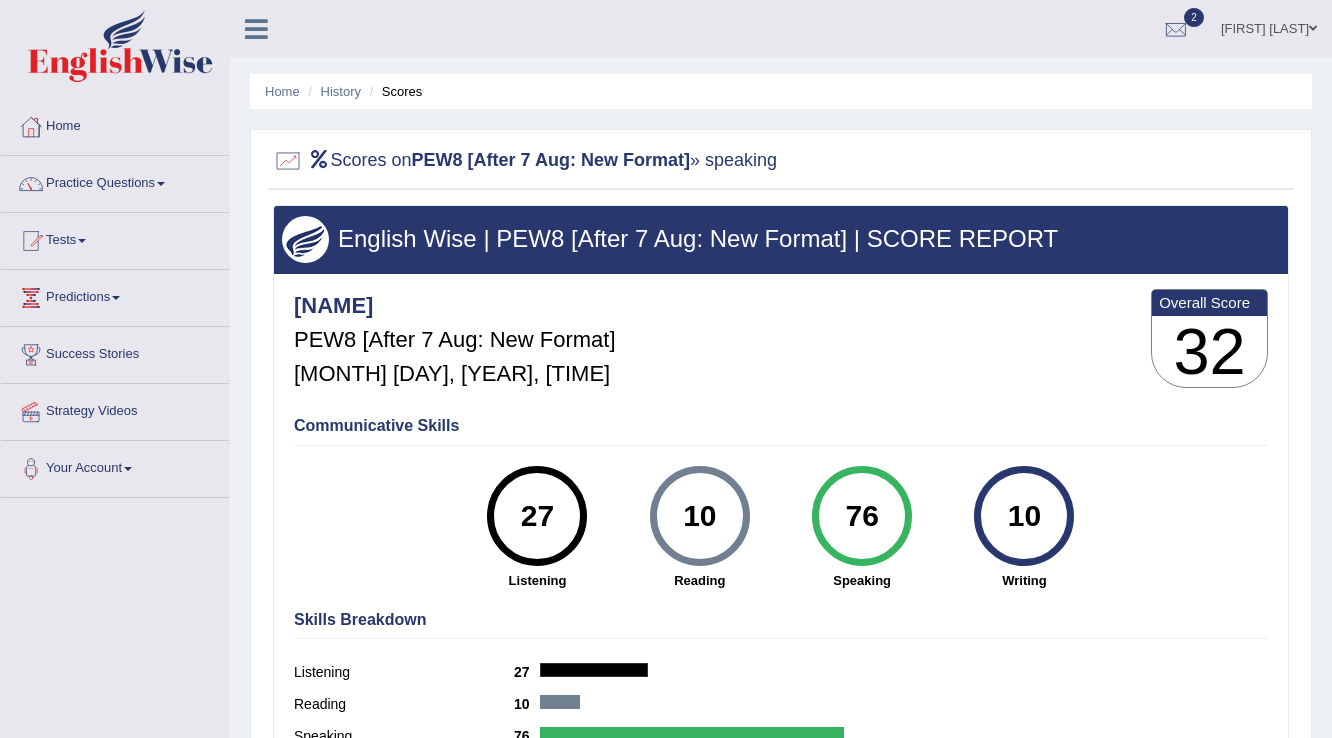scroll, scrollTop: 160, scrollLeft: 0, axis: vertical 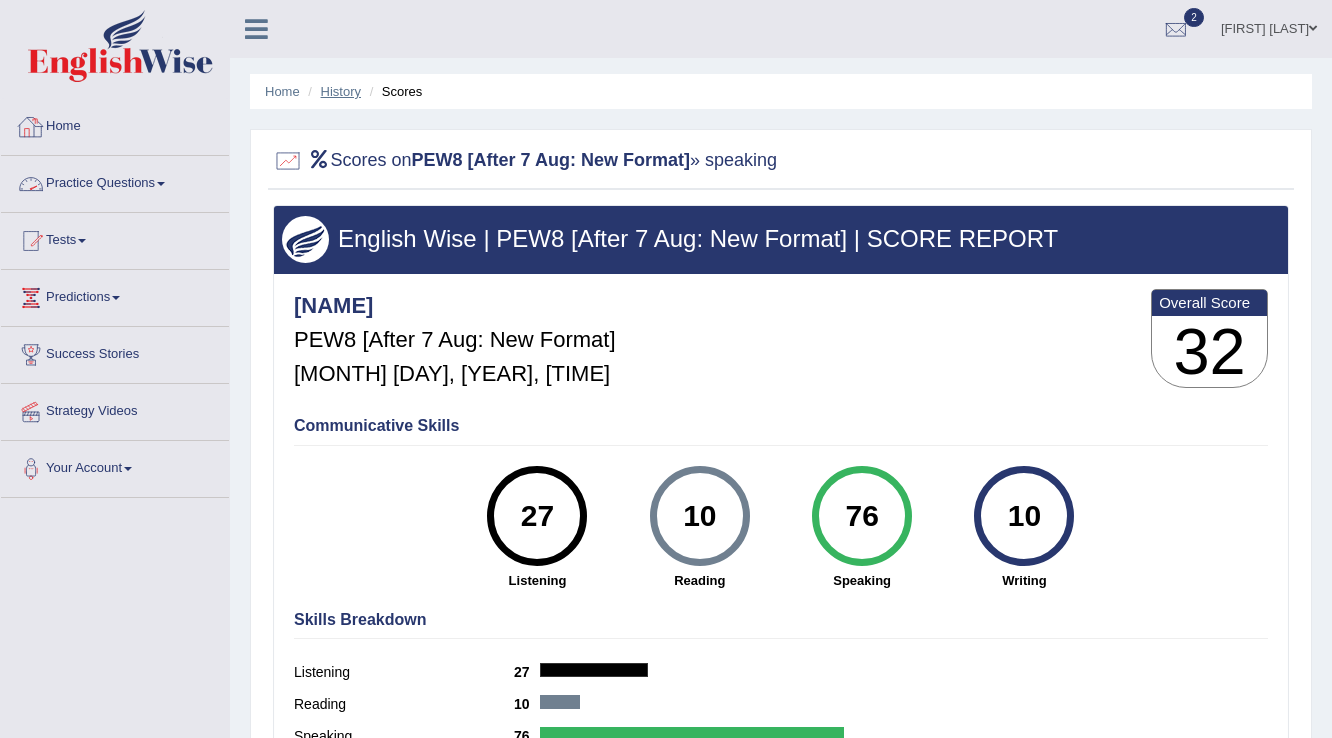 click on "History" at bounding box center [341, 91] 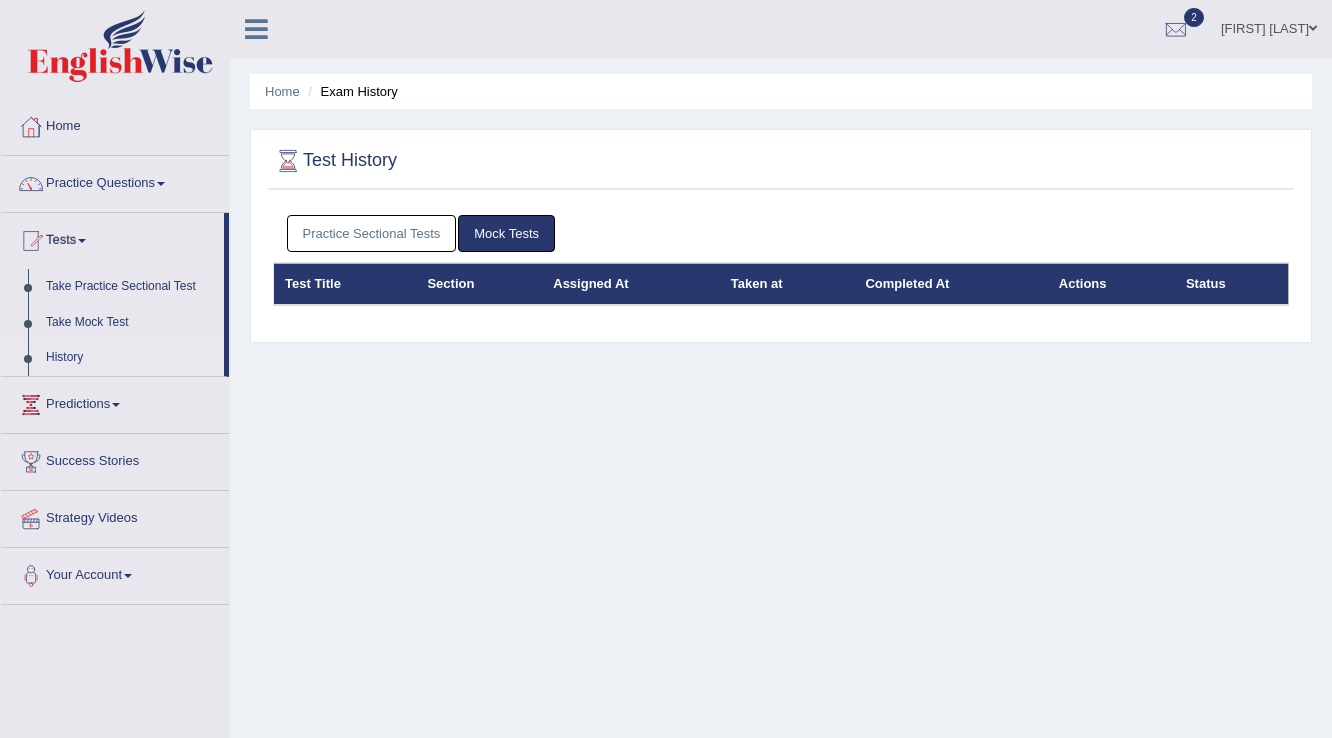 scroll, scrollTop: 0, scrollLeft: 0, axis: both 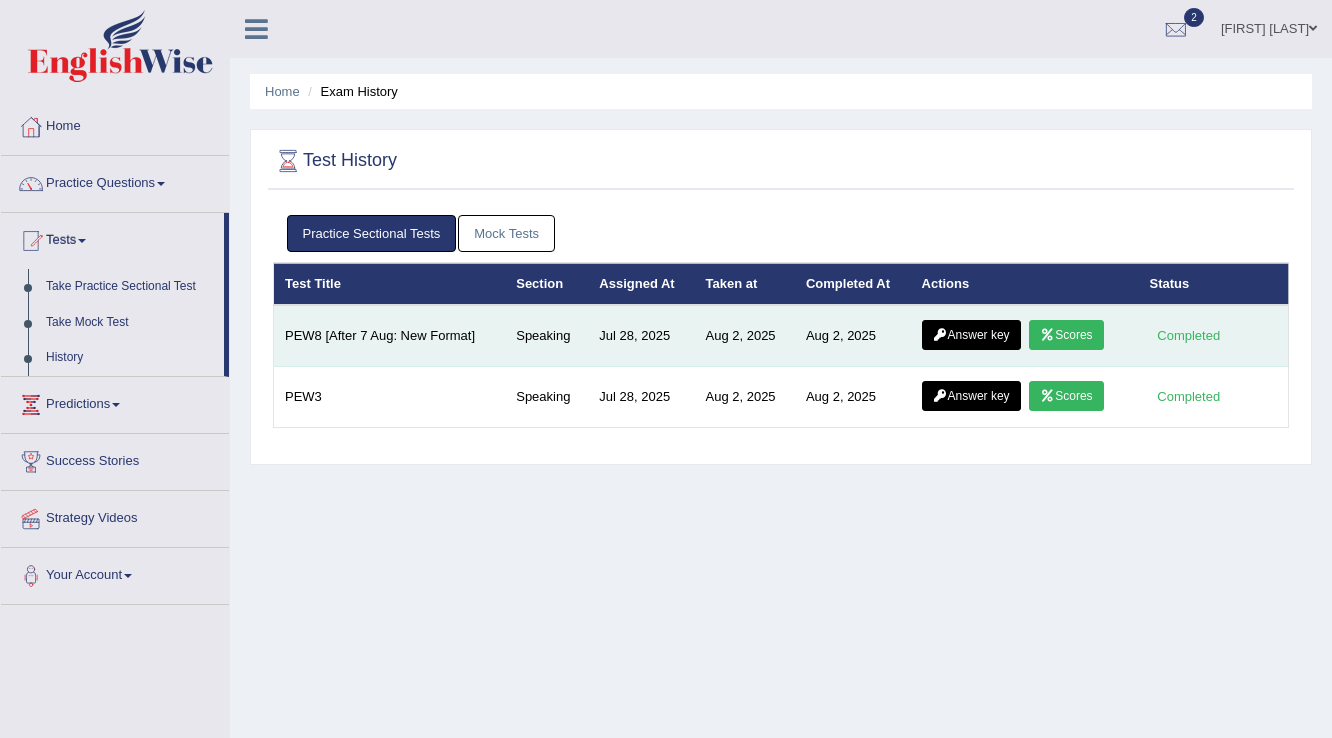 click on "Answer key" at bounding box center (971, 335) 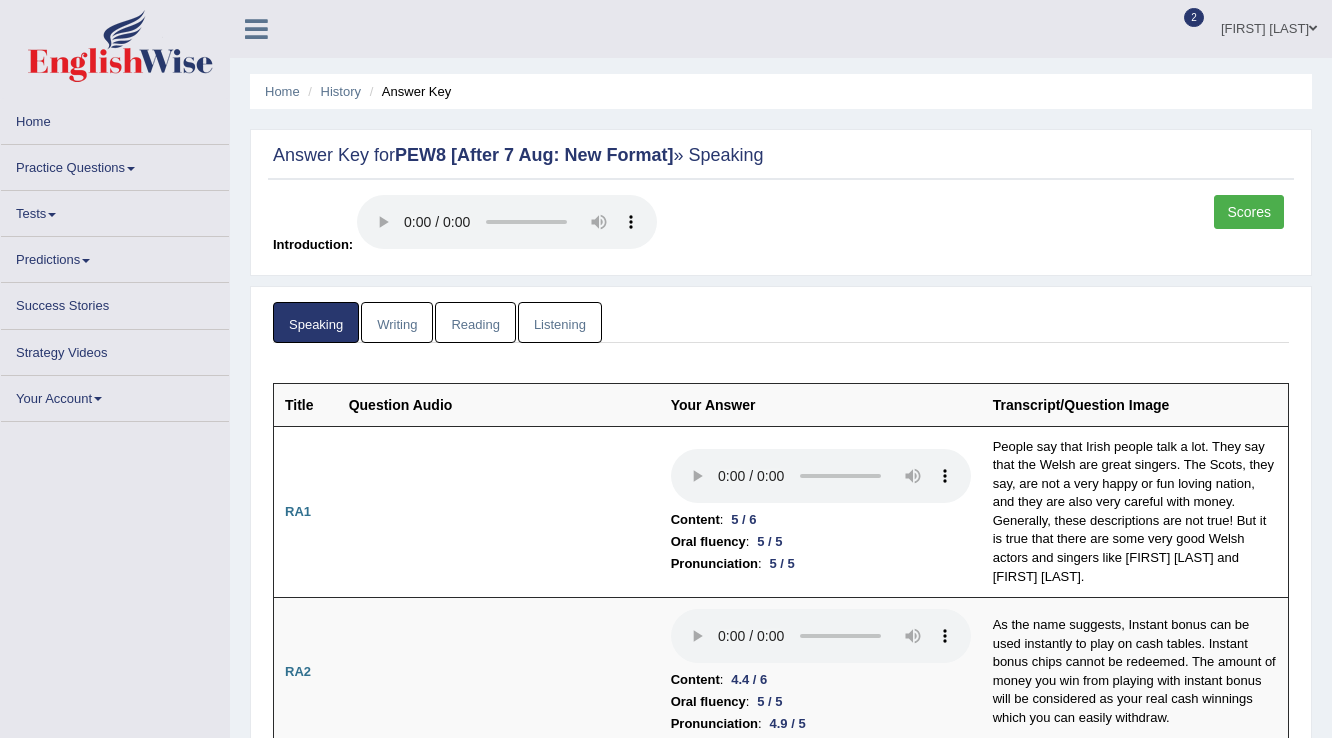 scroll, scrollTop: 0, scrollLeft: 0, axis: both 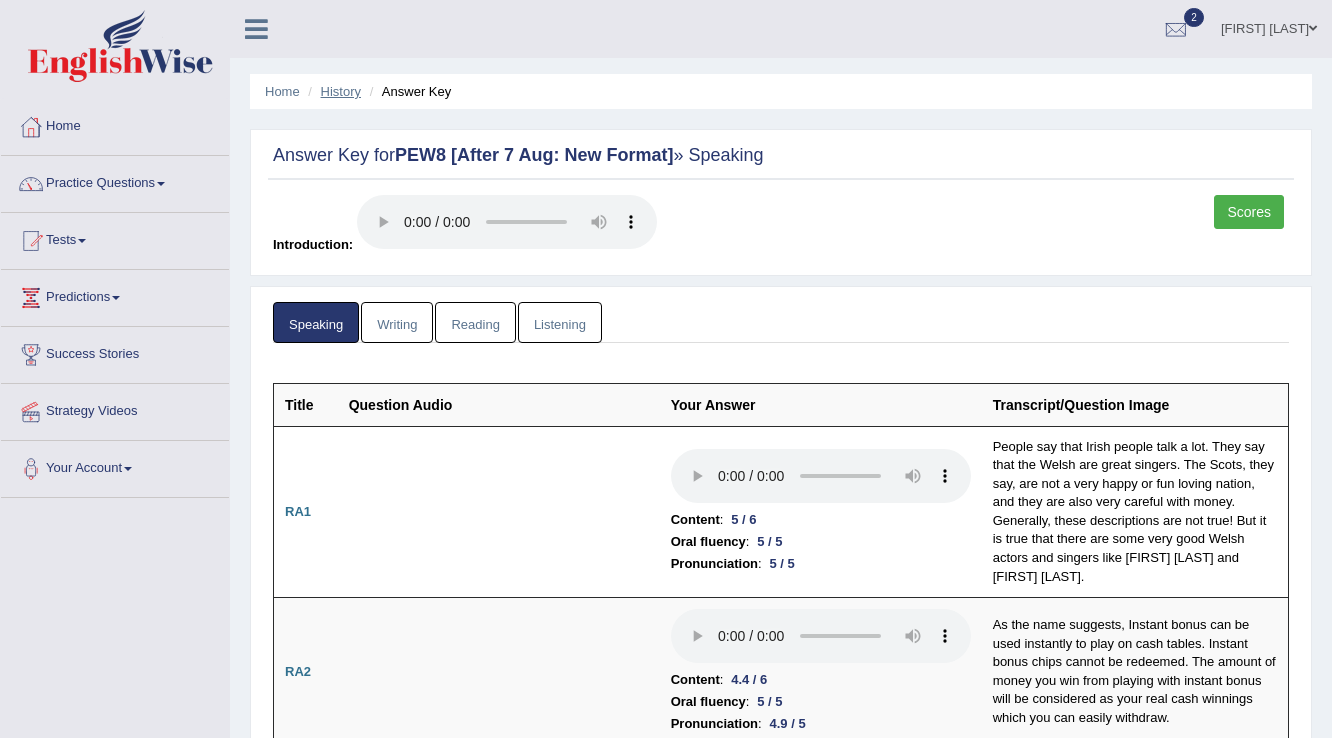 click on "History" at bounding box center [341, 91] 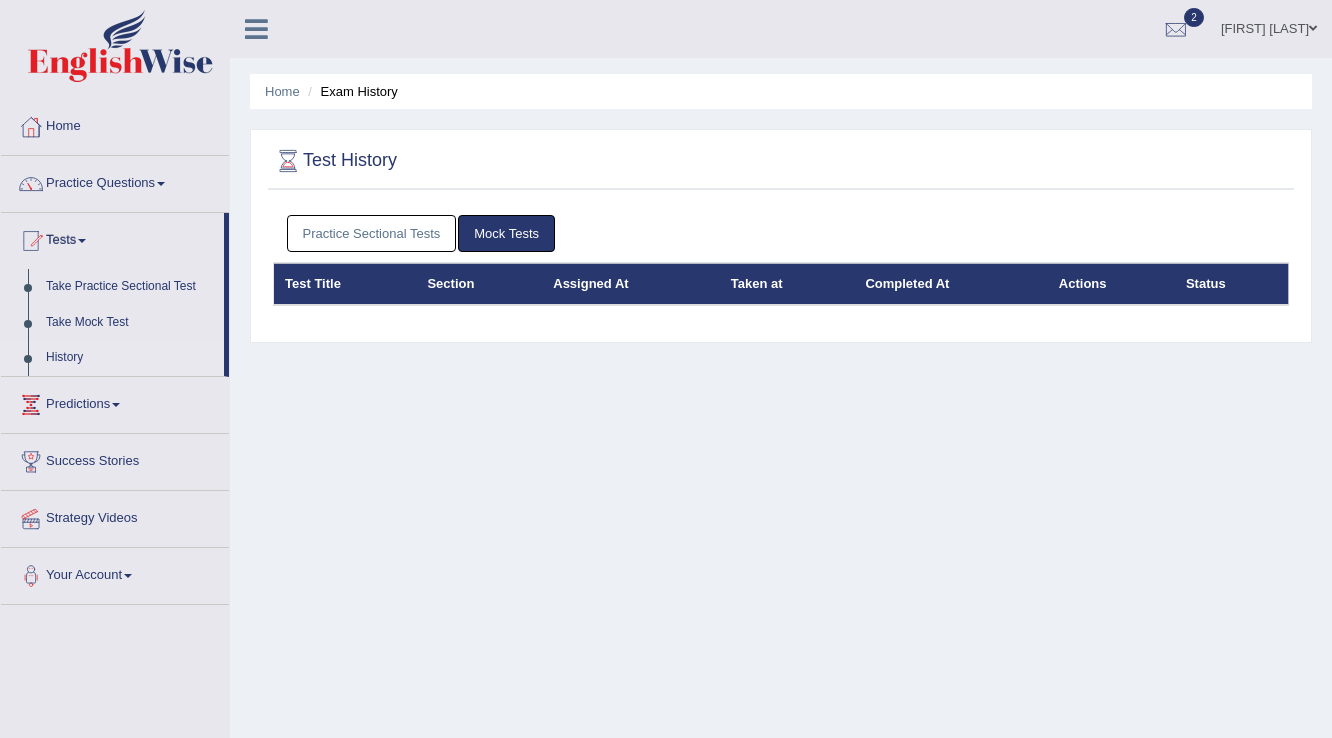 scroll, scrollTop: 0, scrollLeft: 0, axis: both 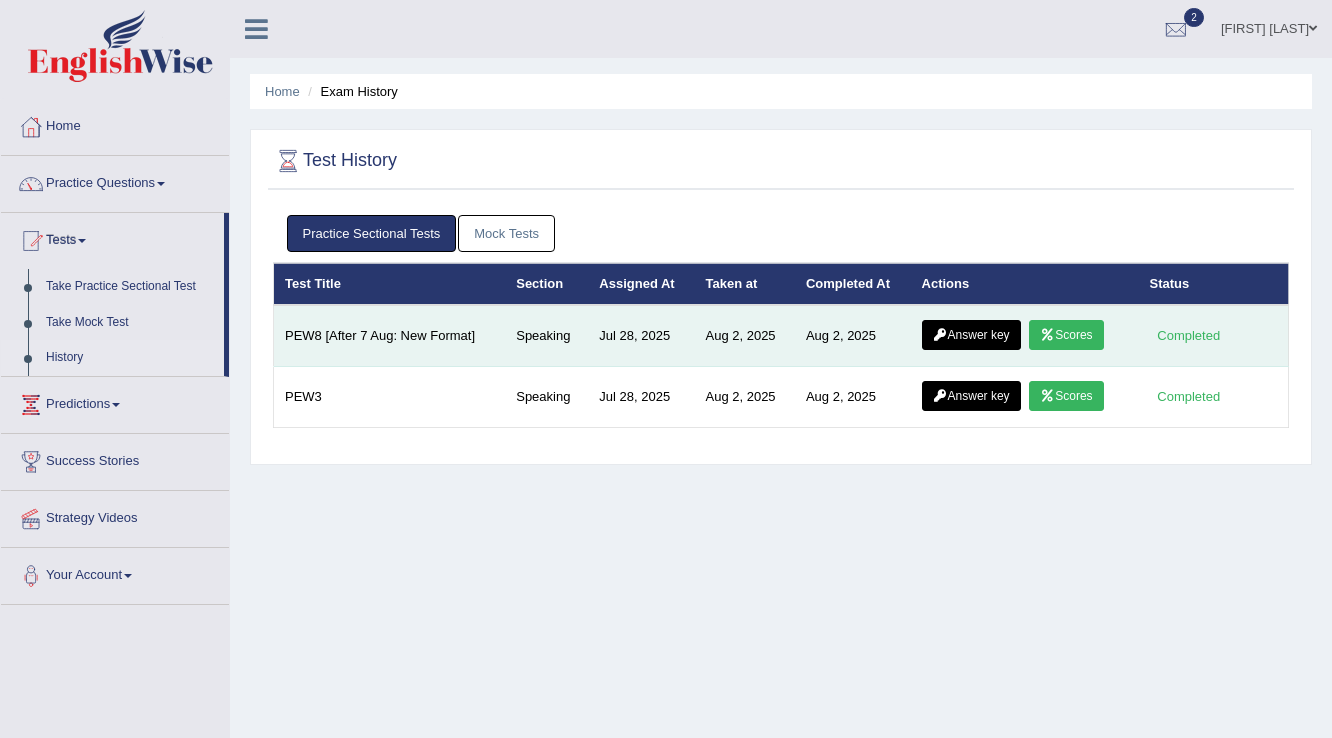 click on "Answer key" at bounding box center (971, 335) 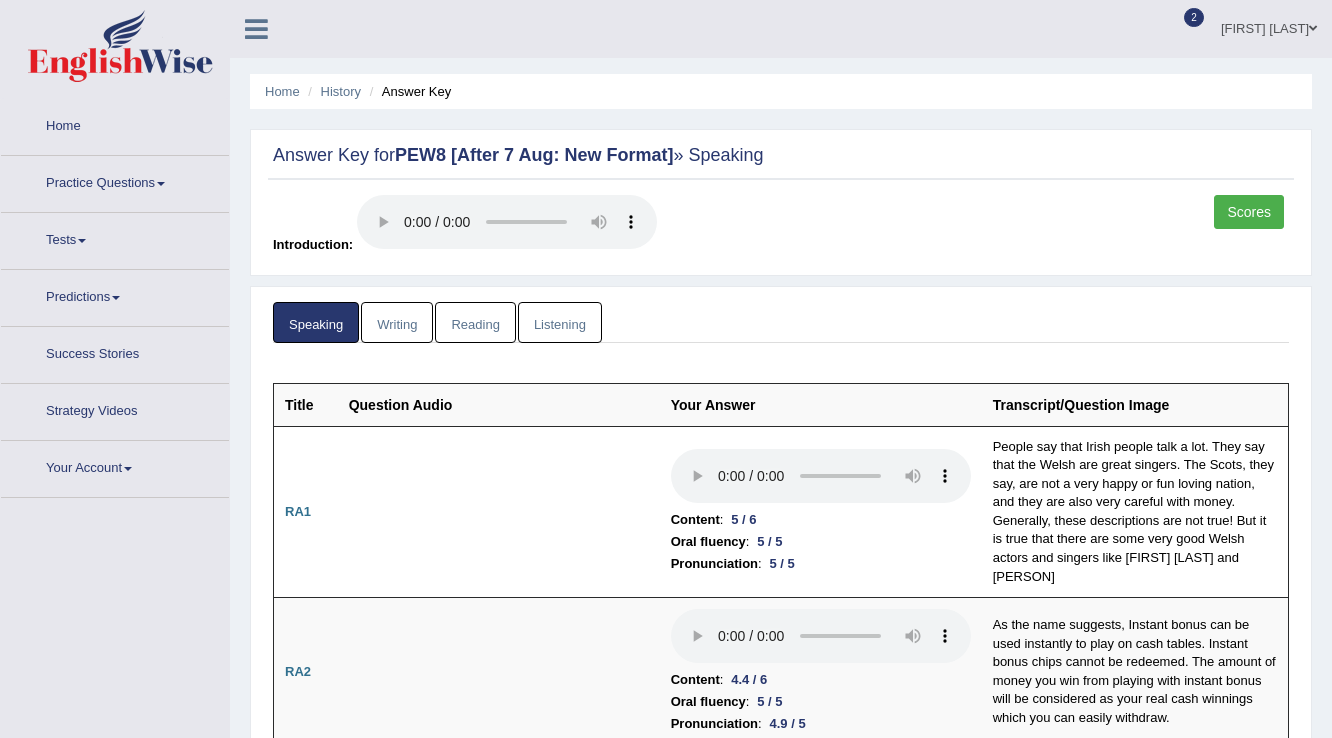 scroll, scrollTop: 0, scrollLeft: 0, axis: both 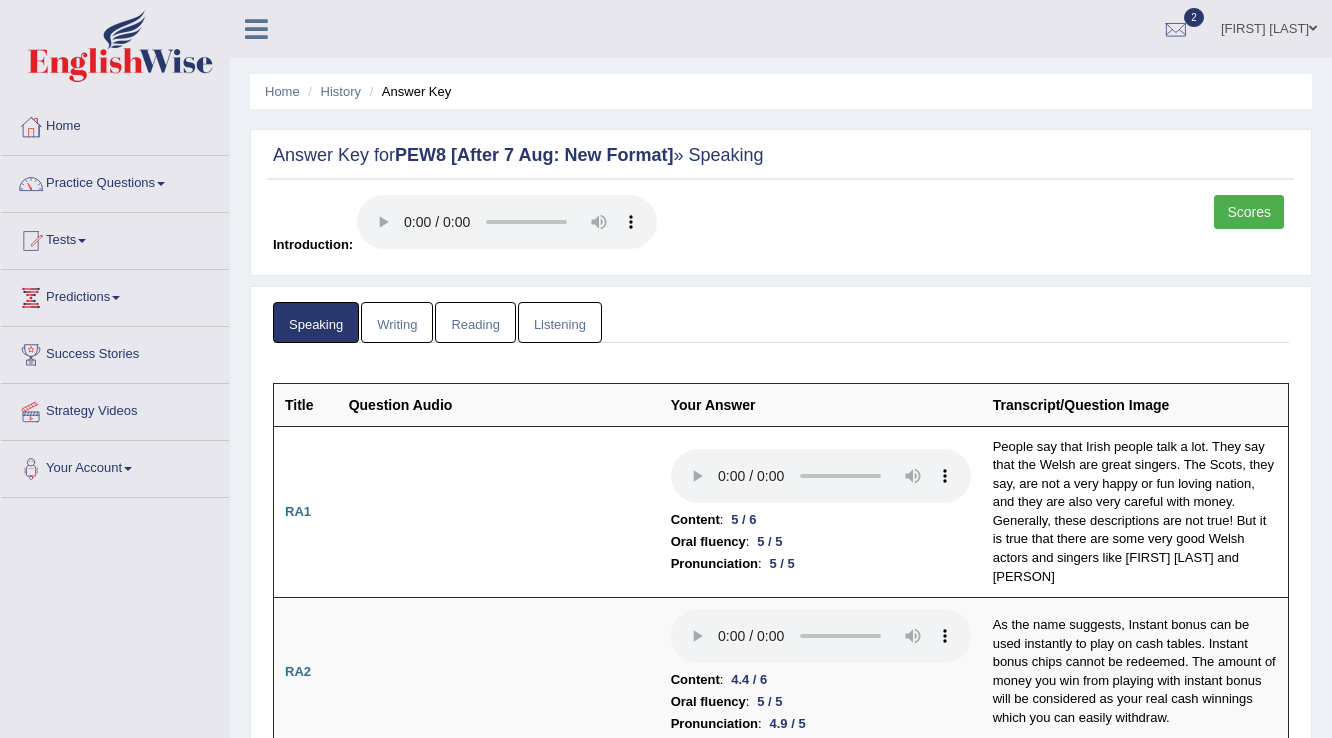 click on "Tests" at bounding box center (115, 238) 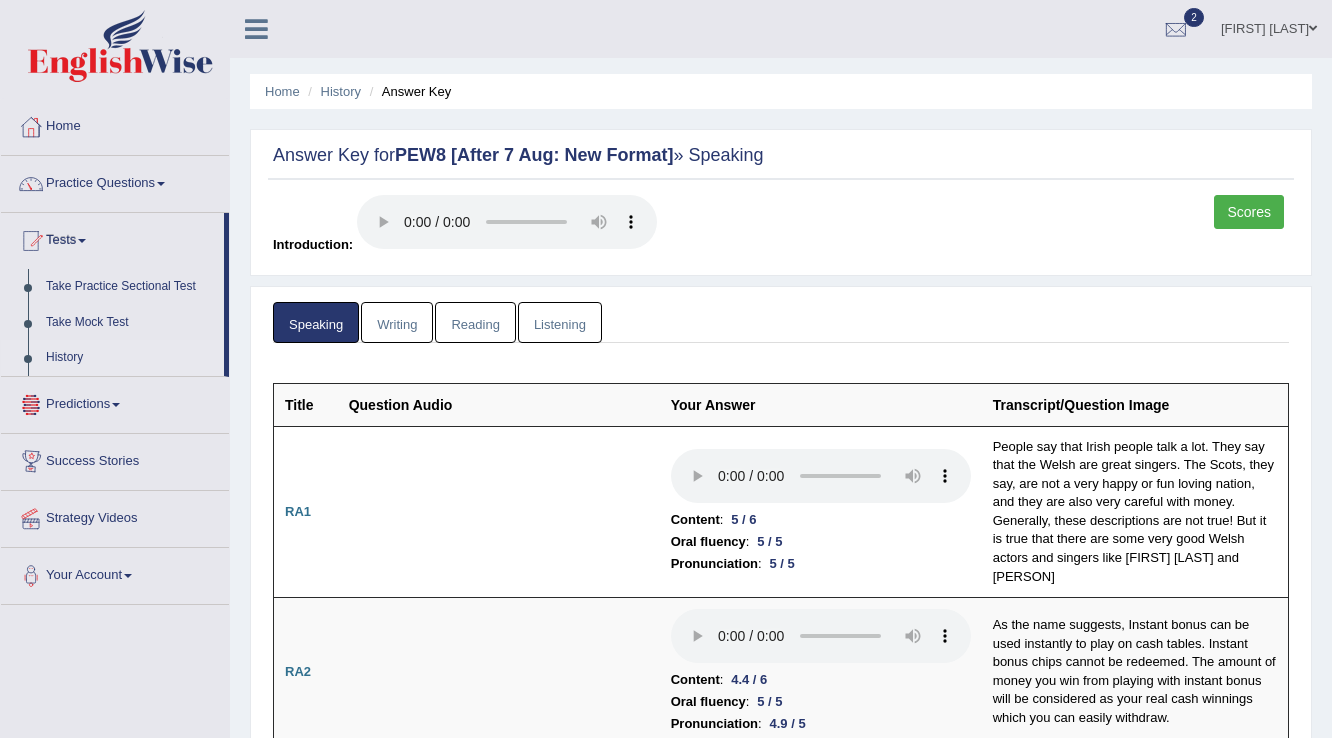 click on "History" at bounding box center (130, 358) 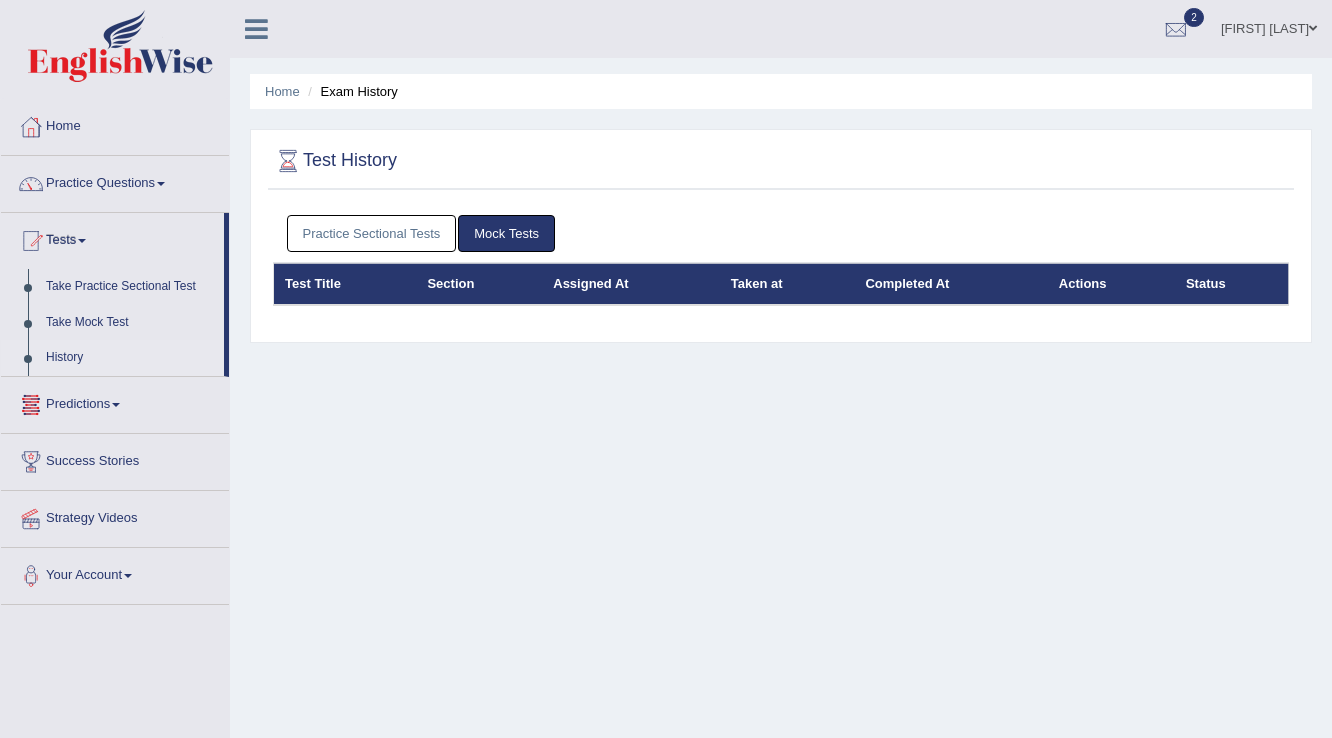 scroll, scrollTop: 0, scrollLeft: 0, axis: both 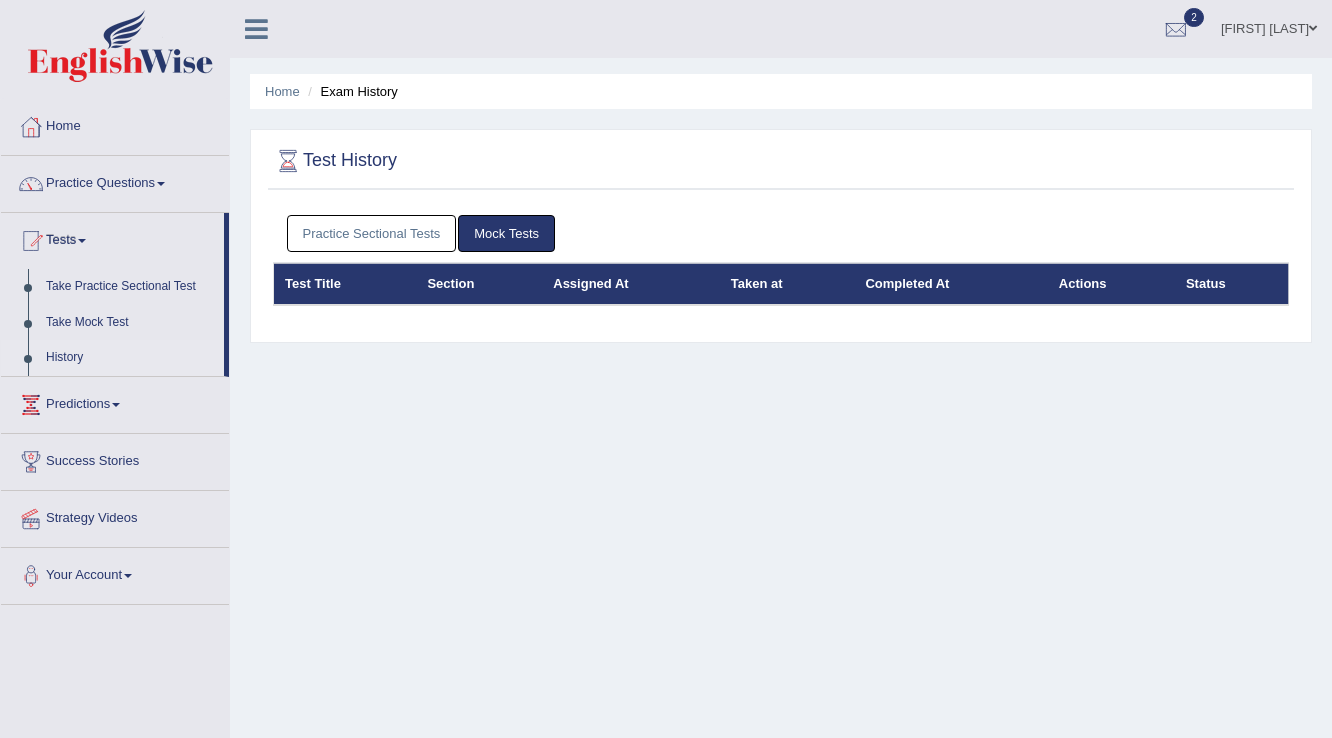 click on "Practice Sectional Tests" at bounding box center (372, 233) 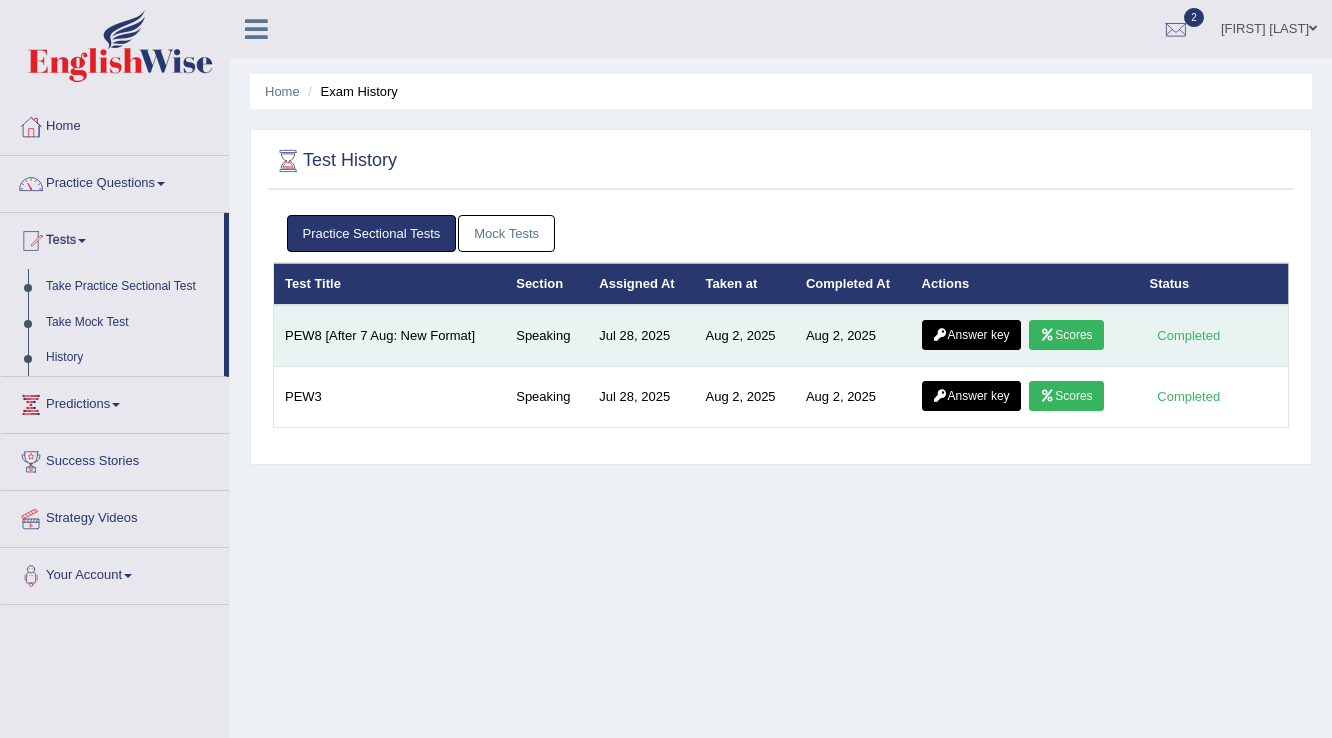 click on "Scores" at bounding box center (1066, 335) 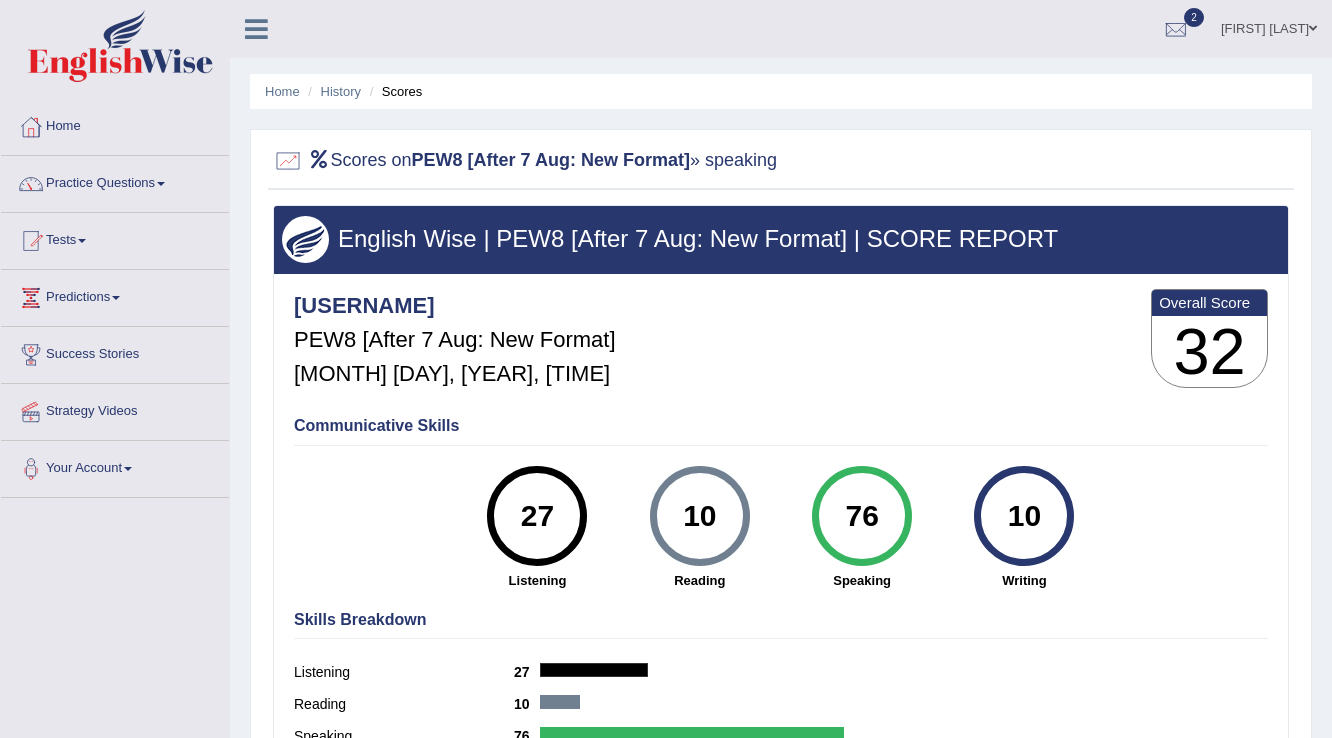 scroll, scrollTop: 0, scrollLeft: 0, axis: both 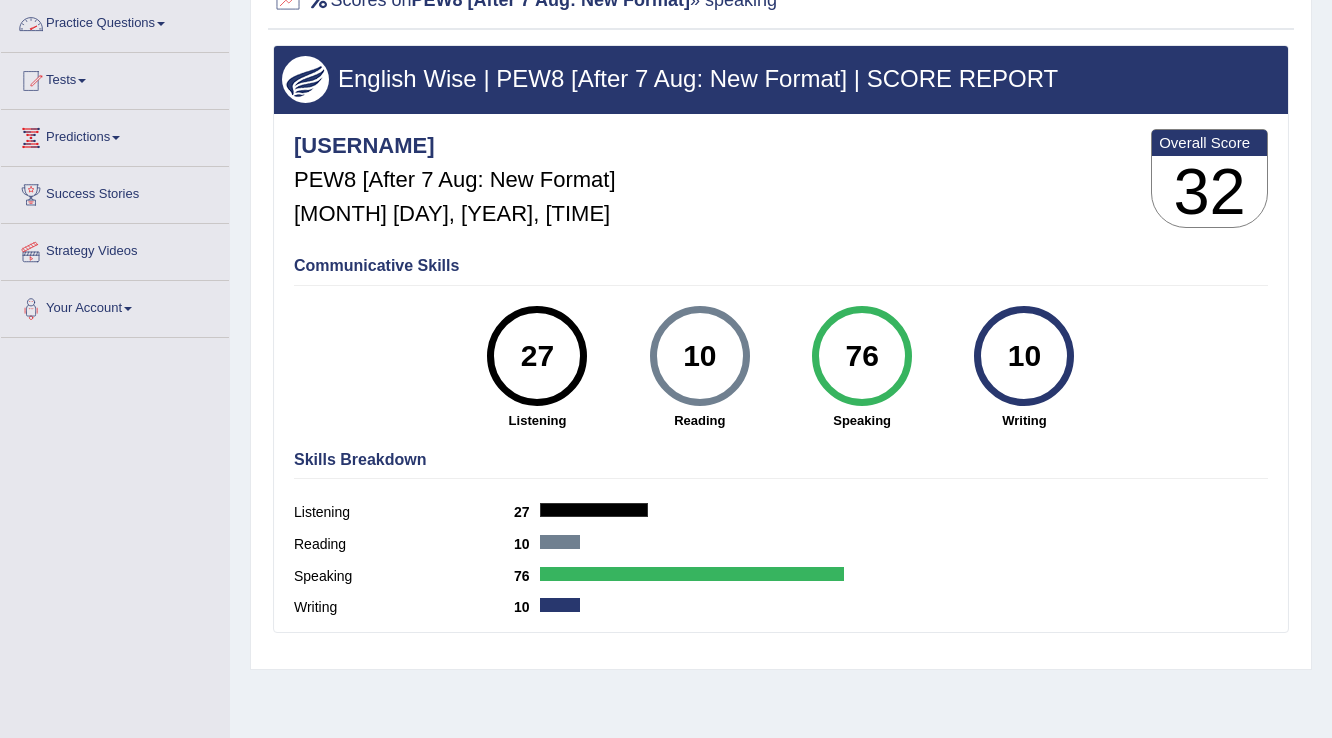 click on "Practice Questions" at bounding box center [115, 21] 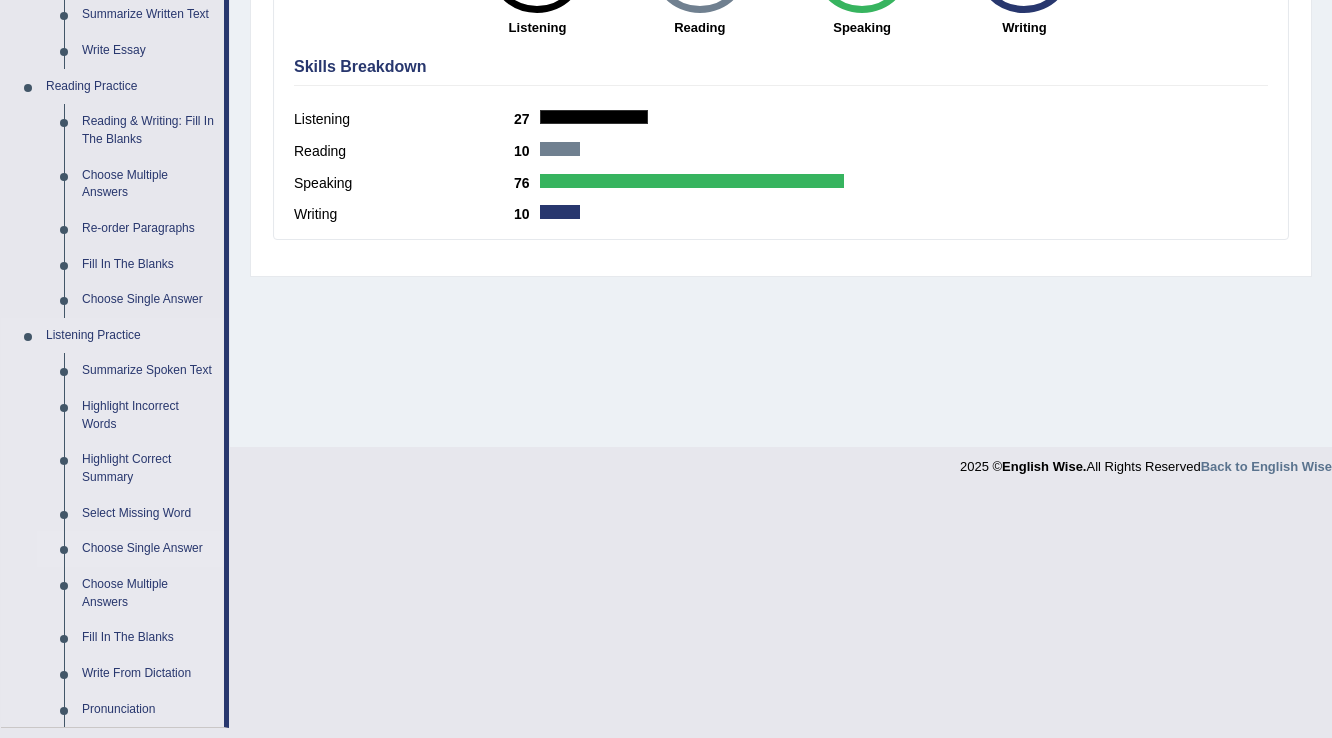 scroll, scrollTop: 720, scrollLeft: 0, axis: vertical 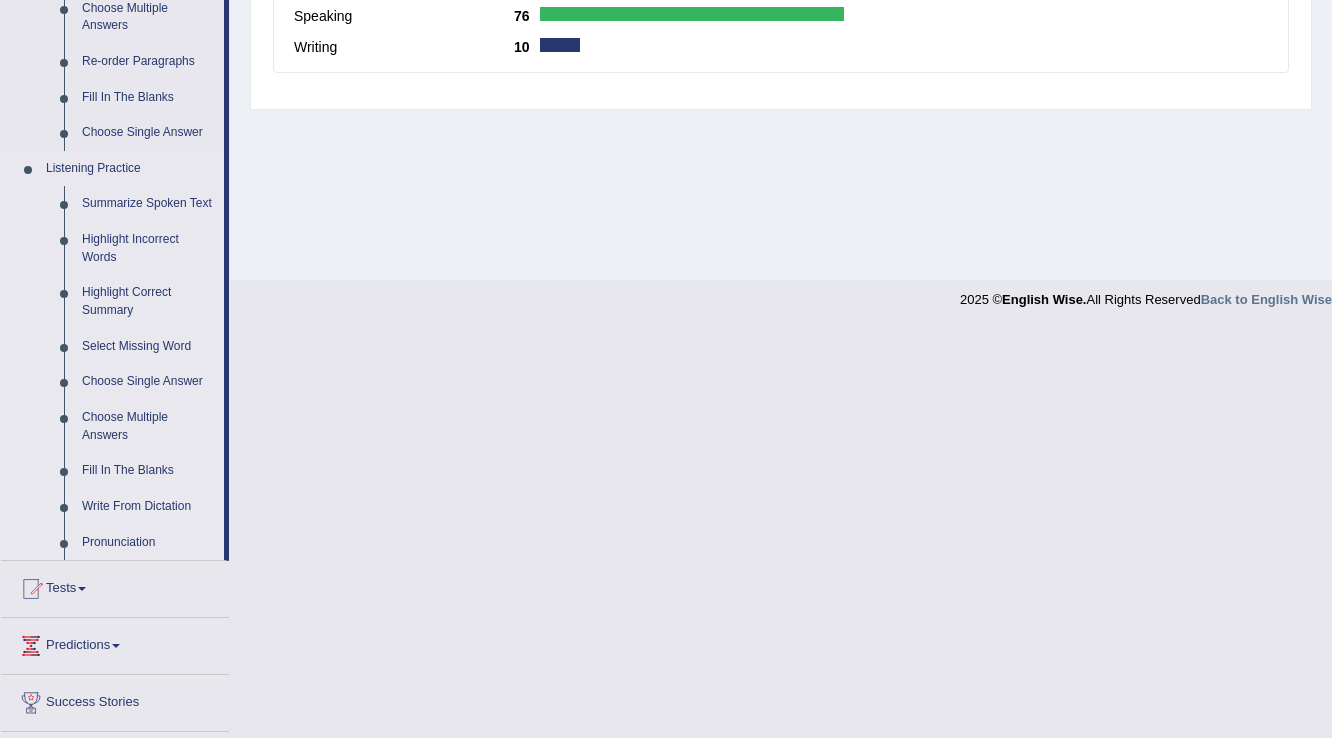 click on "Write From Dictation" at bounding box center (148, 507) 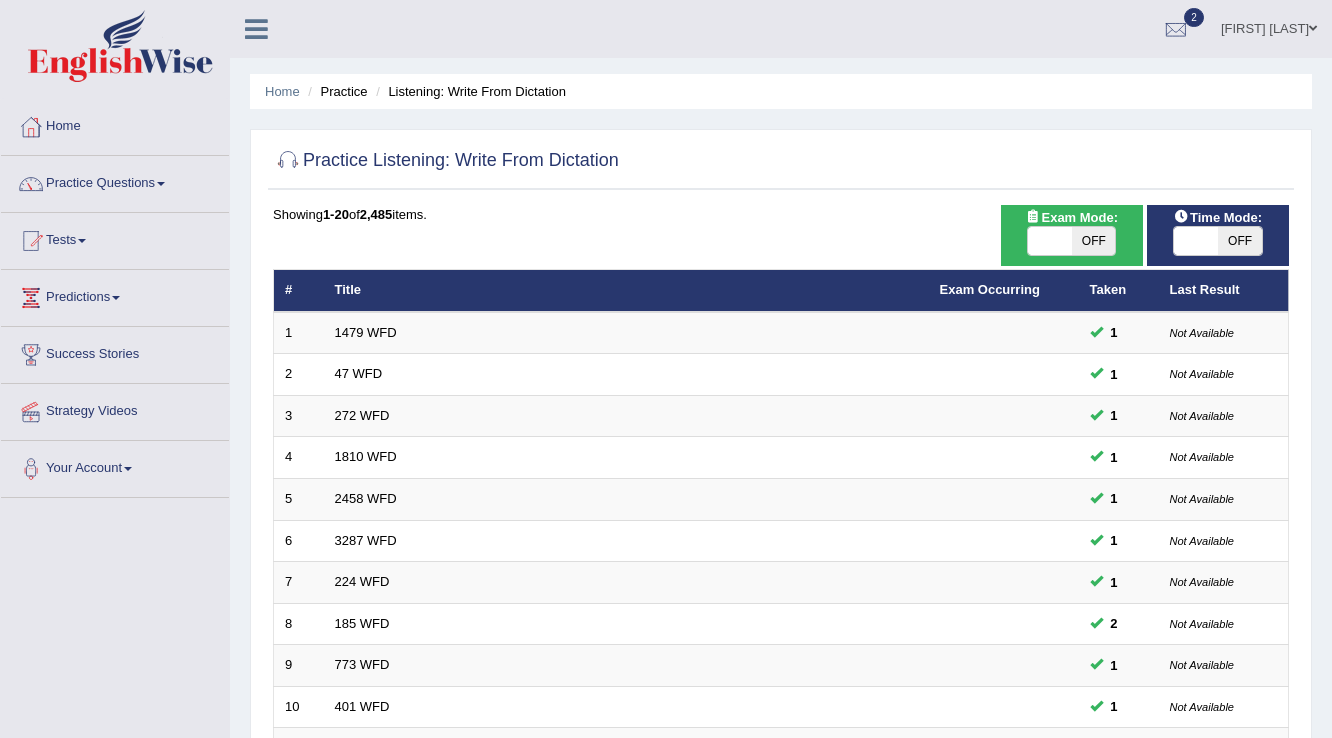 scroll, scrollTop: 0, scrollLeft: 0, axis: both 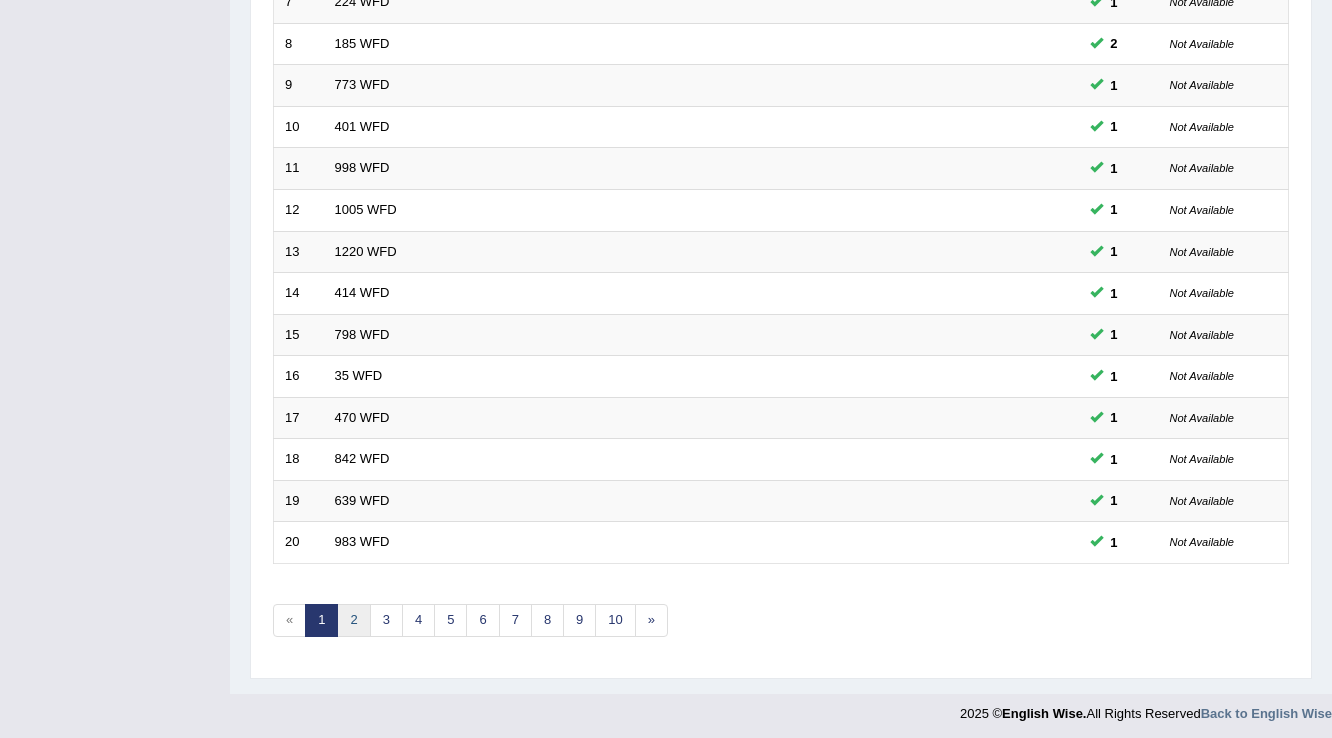 click on "2" at bounding box center (353, 620) 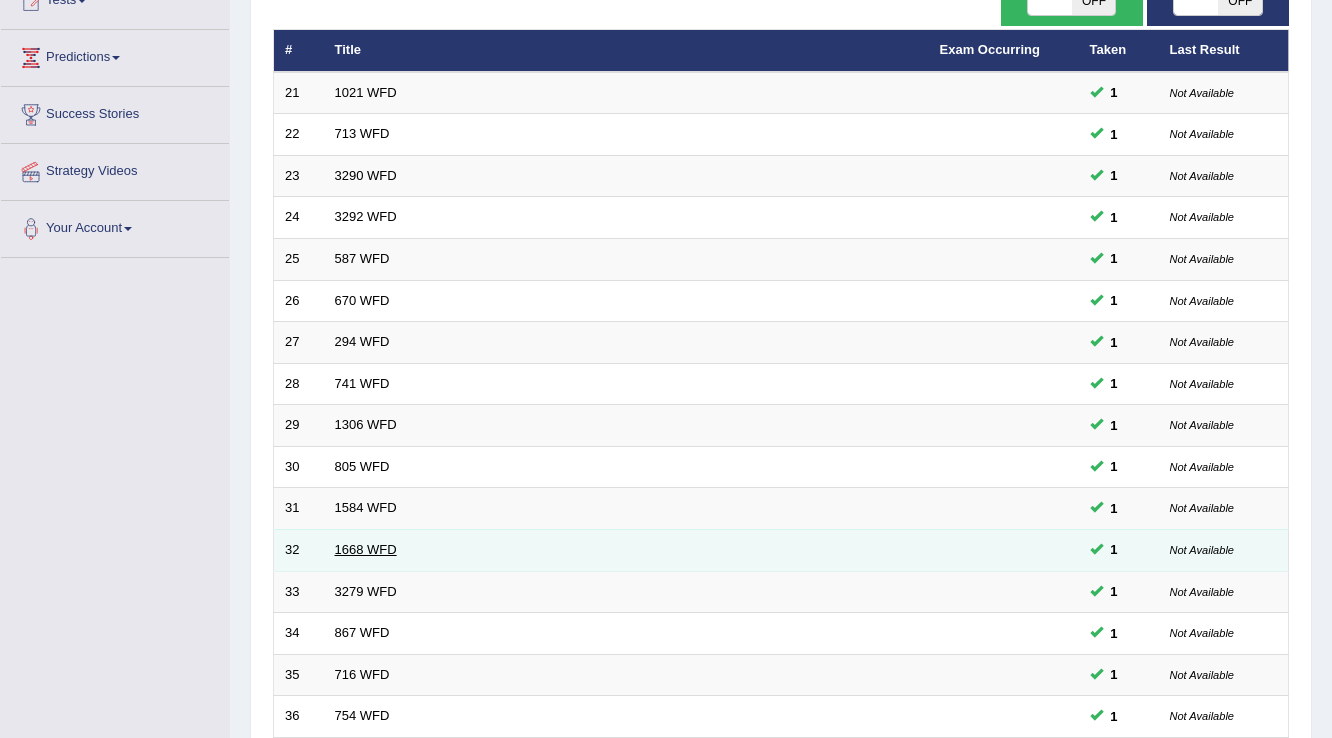 scroll, scrollTop: 559, scrollLeft: 0, axis: vertical 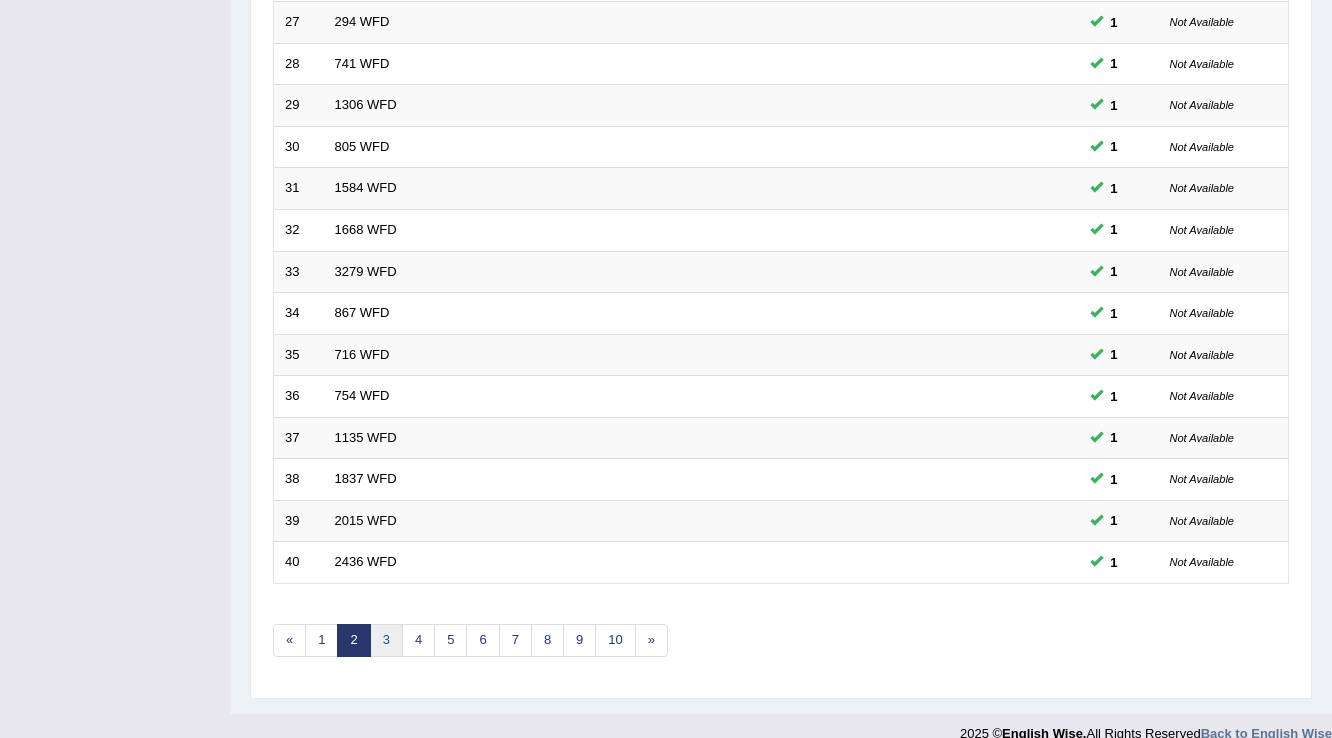 click on "3" at bounding box center [386, 640] 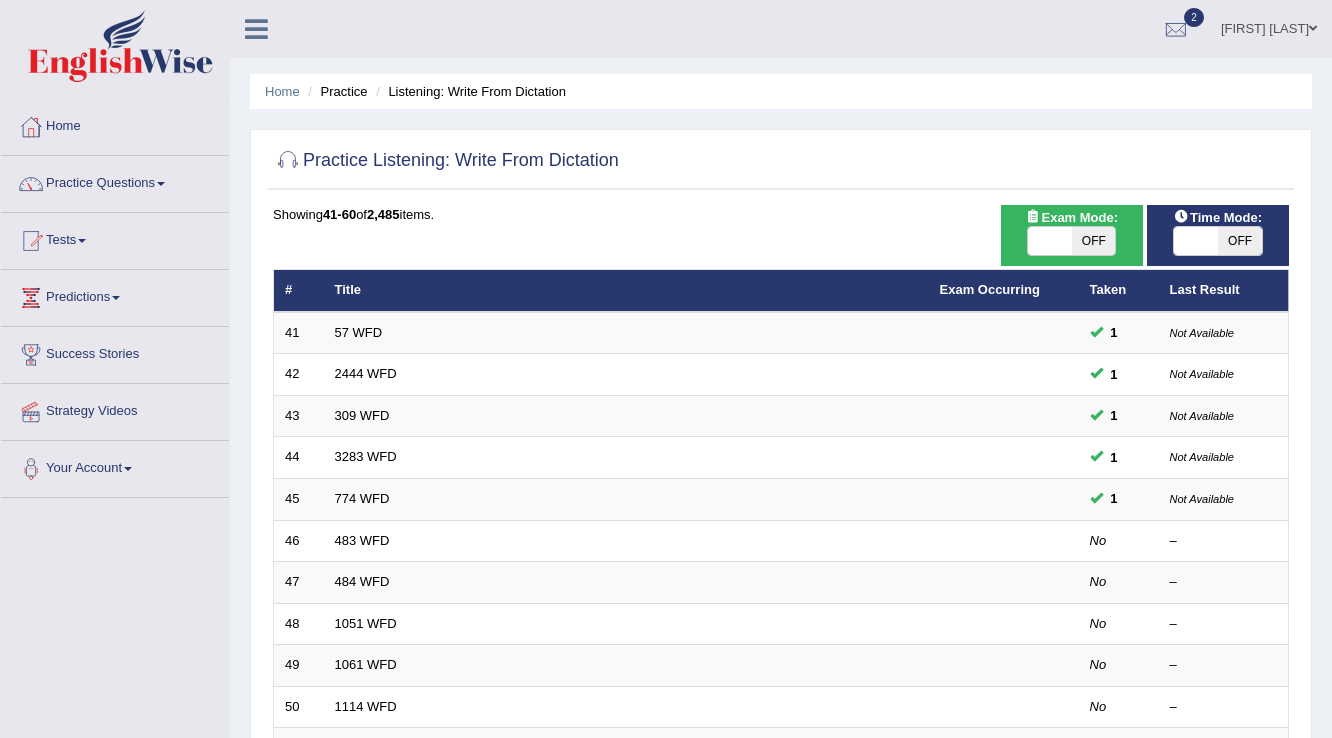 scroll, scrollTop: 0, scrollLeft: 0, axis: both 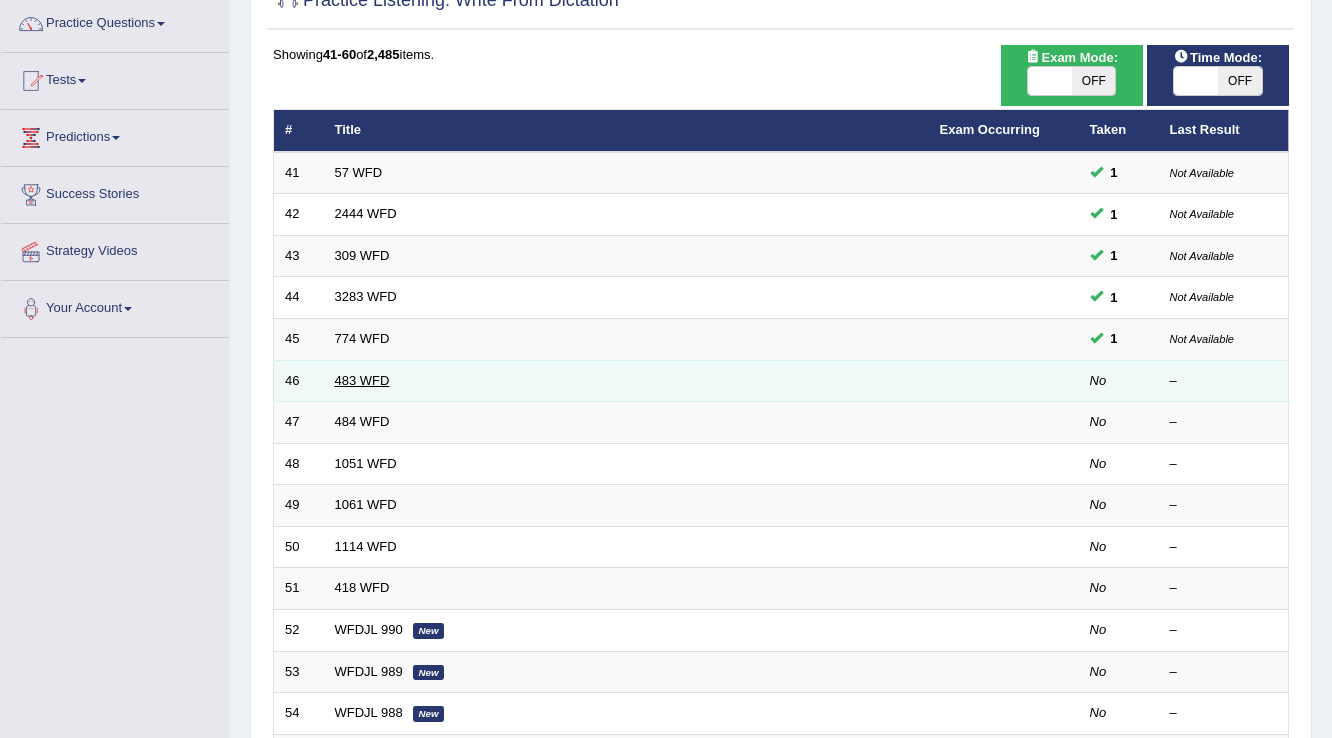 click on "483 WFD" at bounding box center [362, 380] 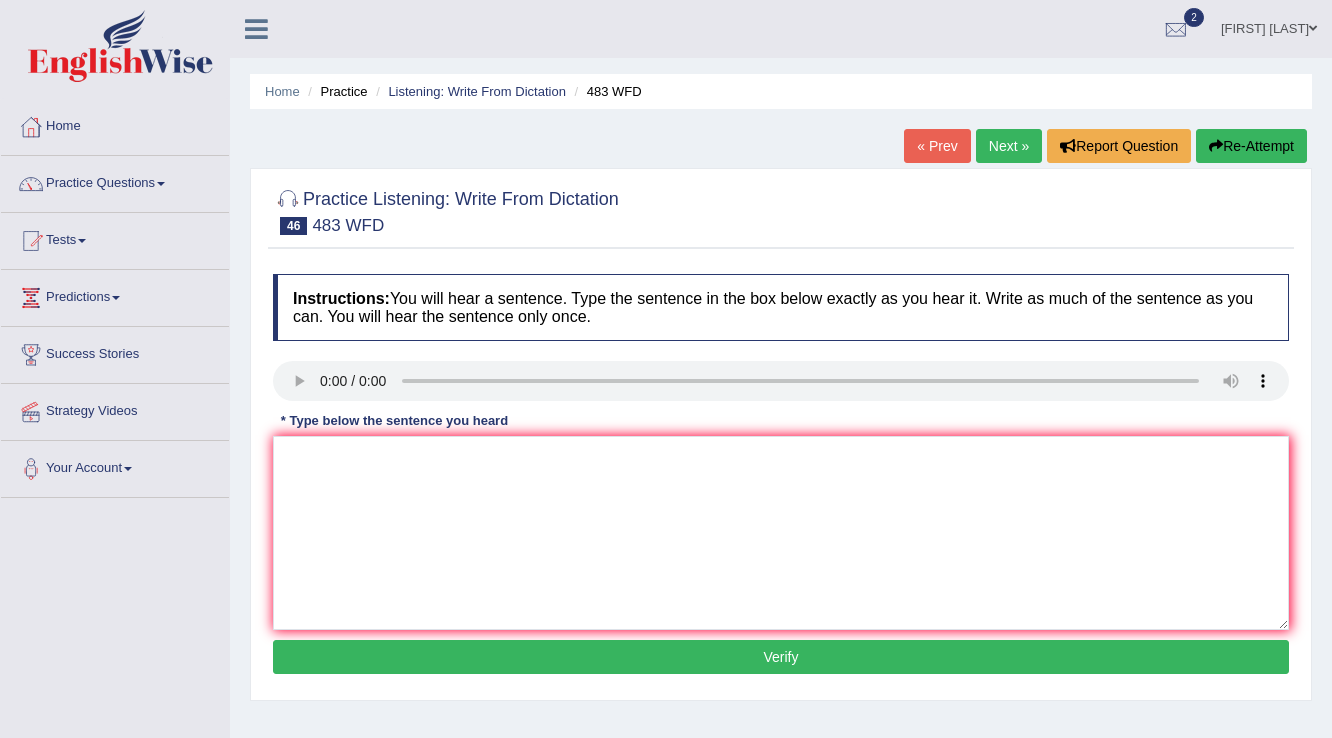 scroll, scrollTop: 0, scrollLeft: 0, axis: both 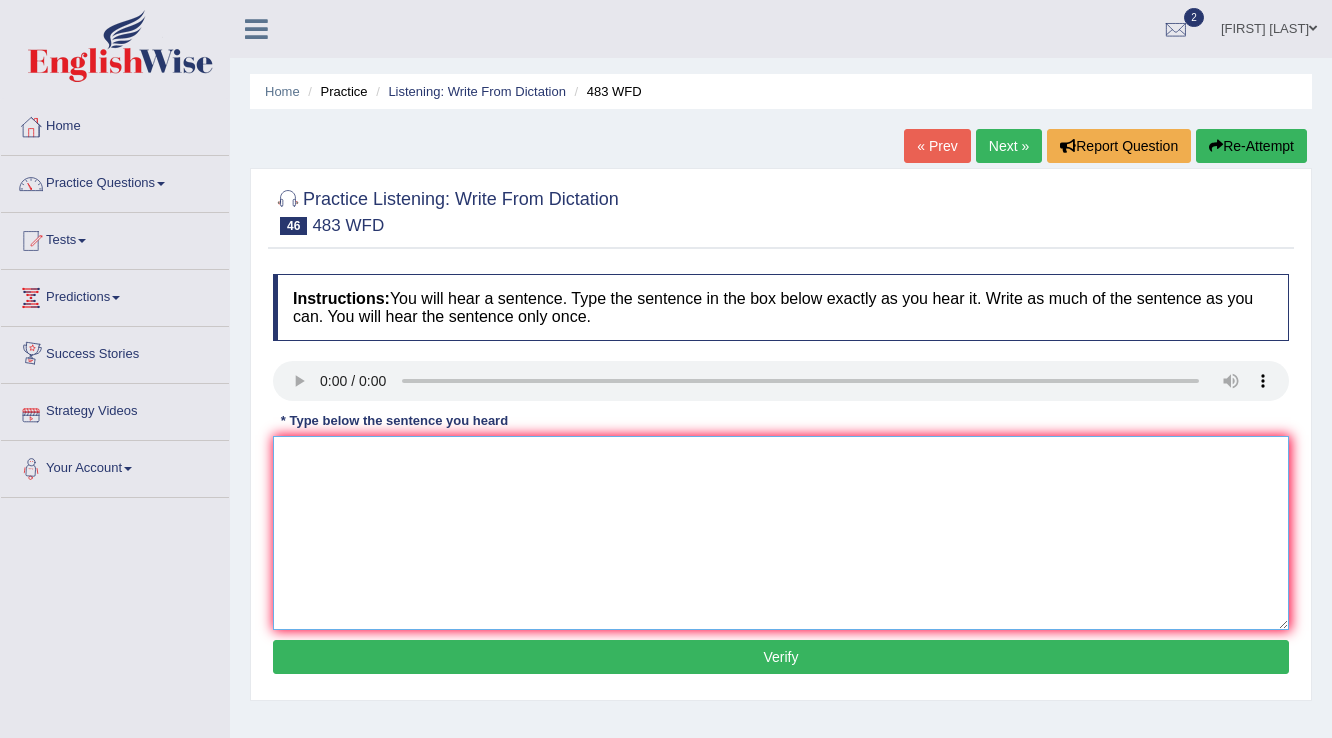 click at bounding box center (781, 533) 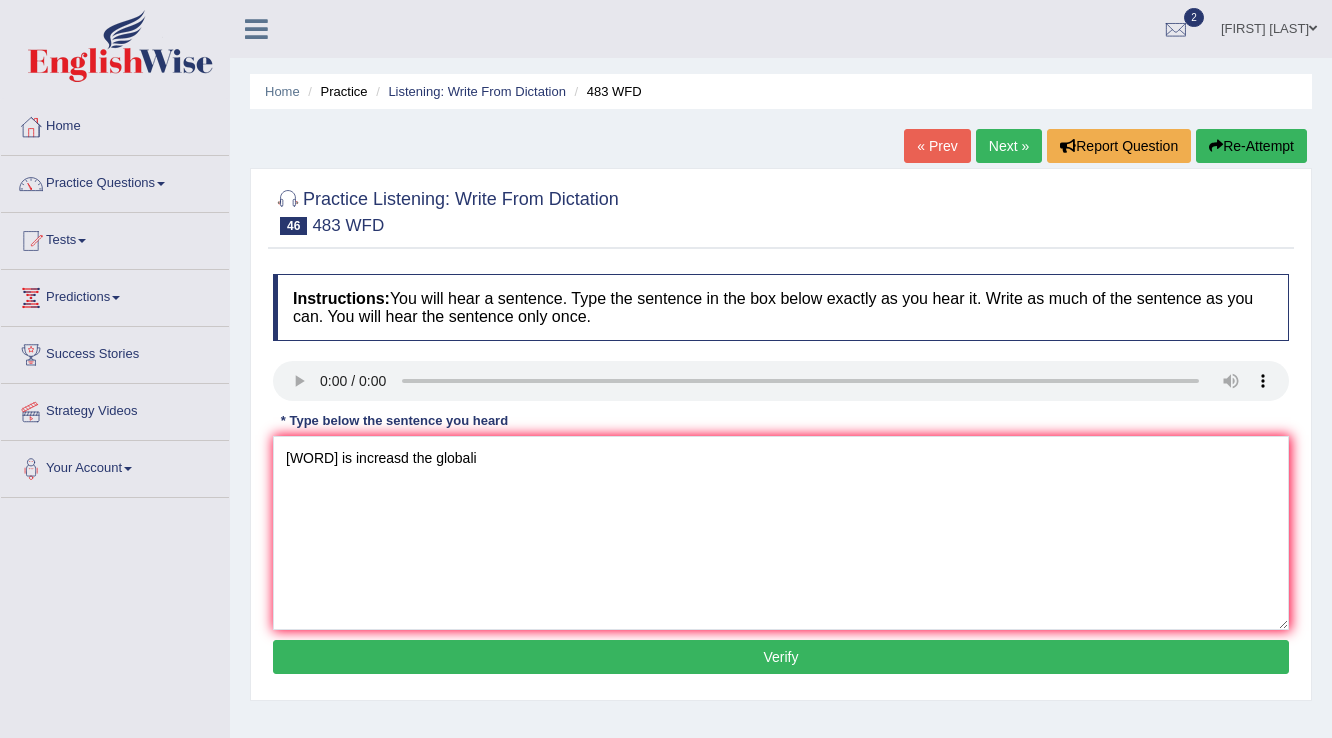 click on "Instructions:  You will hear a sentence. Type the sentence in the box below exactly as you hear it. Write as much of the sentence as you can. You will hear the sentence only once.
Transcript: Urbanization increases the costs for other communities. * Type below the sentence you heard Urbenion is increasd the globali Accuracy Comparison for Writing Scores:
Red:  Missed Words
Green:  Correct Words
Blue:  Added/Mistyped Words
Accuracy:   Punctuation at the end  You wrote first capital letter A.I. Engine Result:  Processing... Verify" at bounding box center (781, 477) 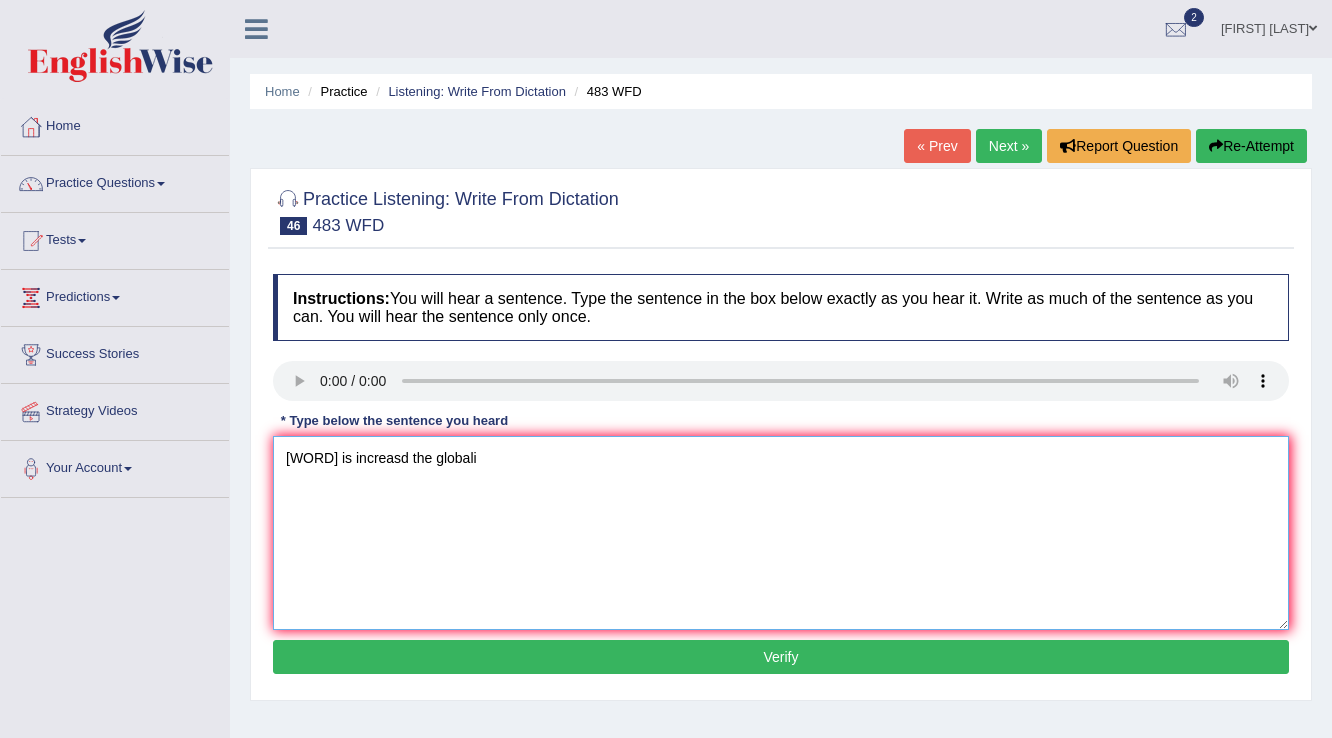 click on "Urbenion is increasd the globali" at bounding box center (781, 533) 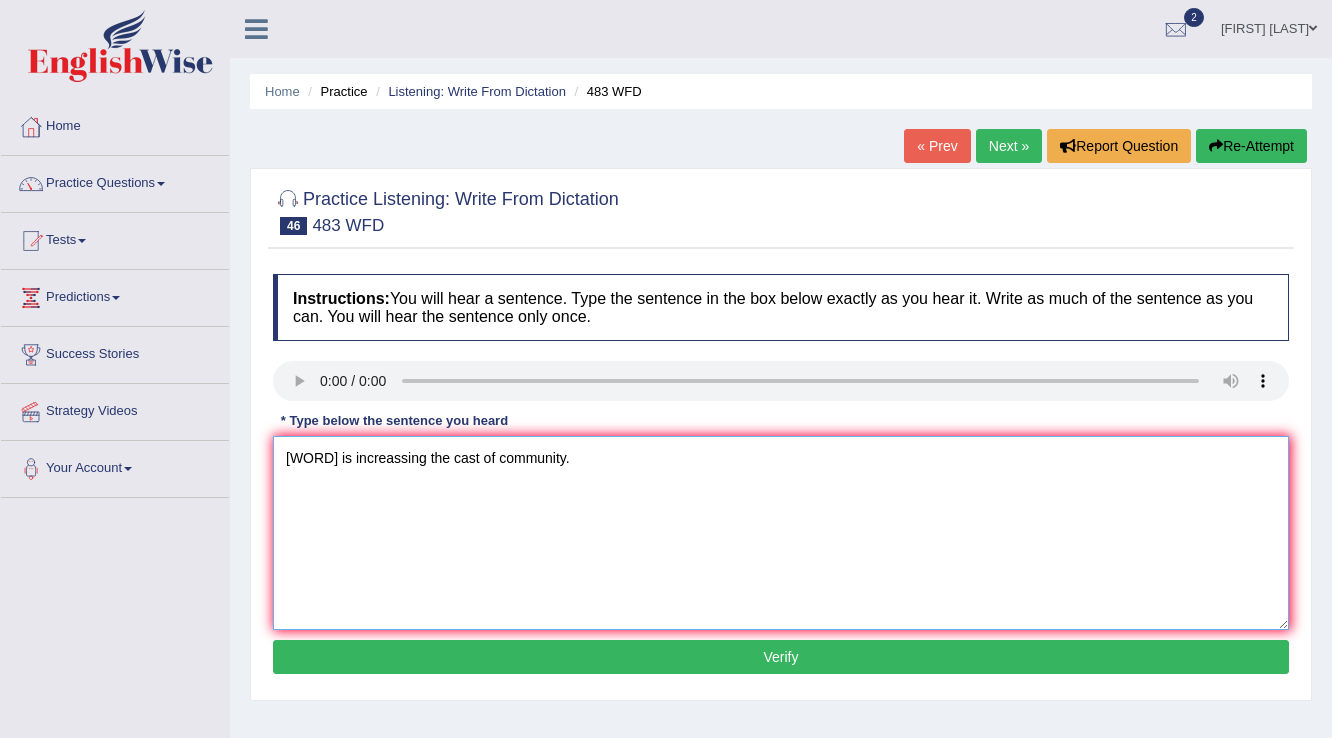 type on "Urbenion is increassing the cast of community." 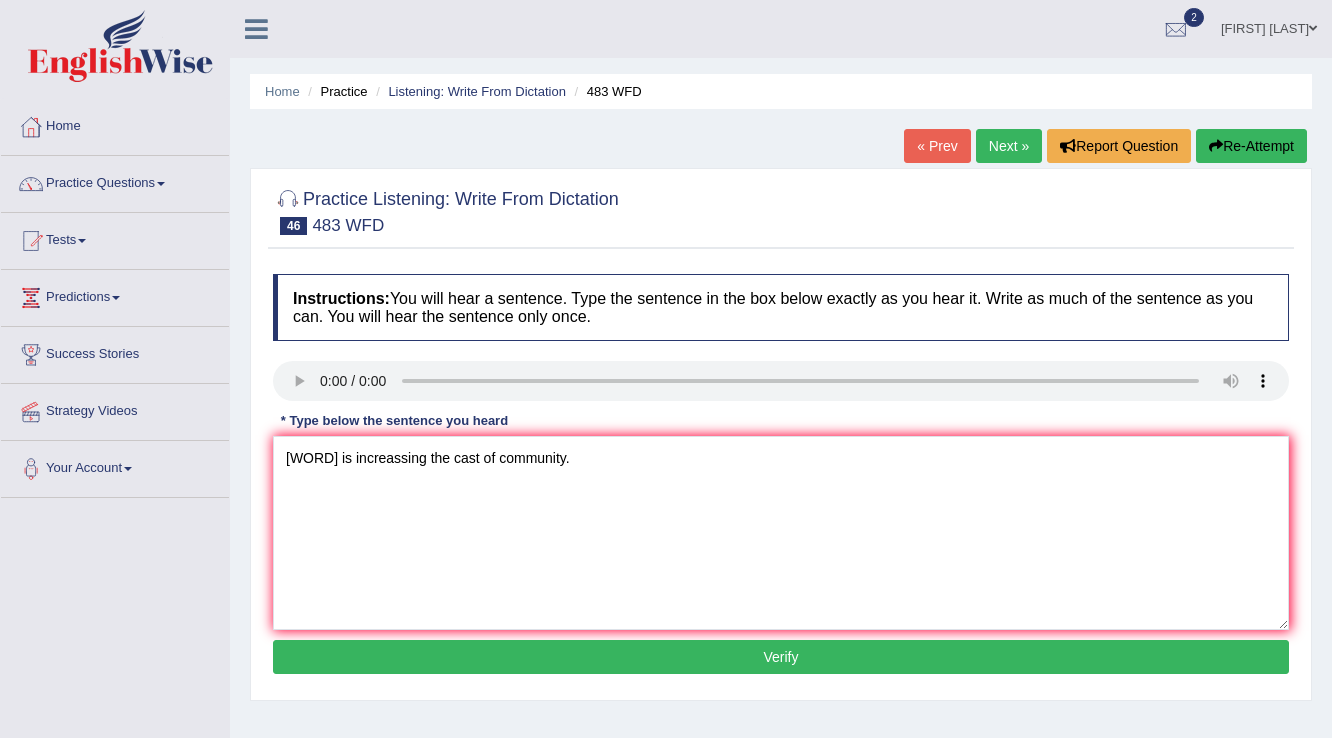 click on "Verify" at bounding box center (781, 657) 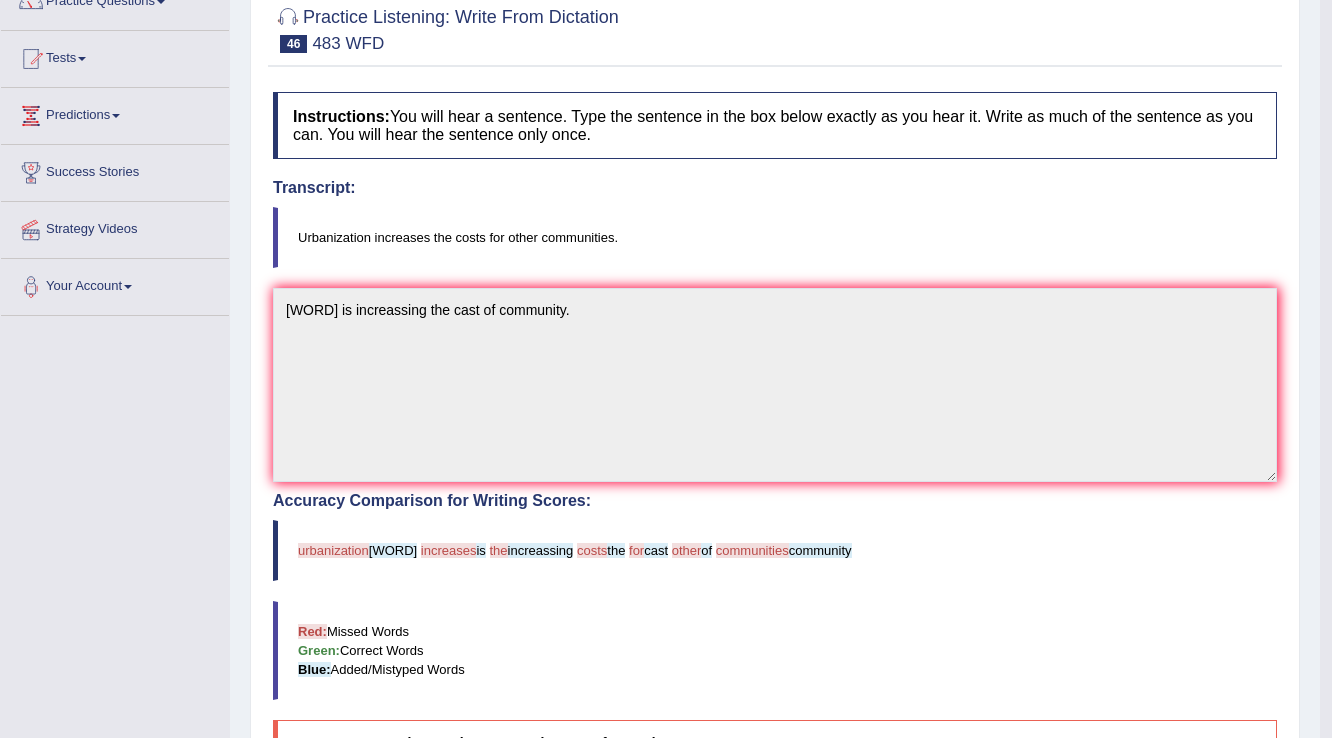scroll, scrollTop: 152, scrollLeft: 0, axis: vertical 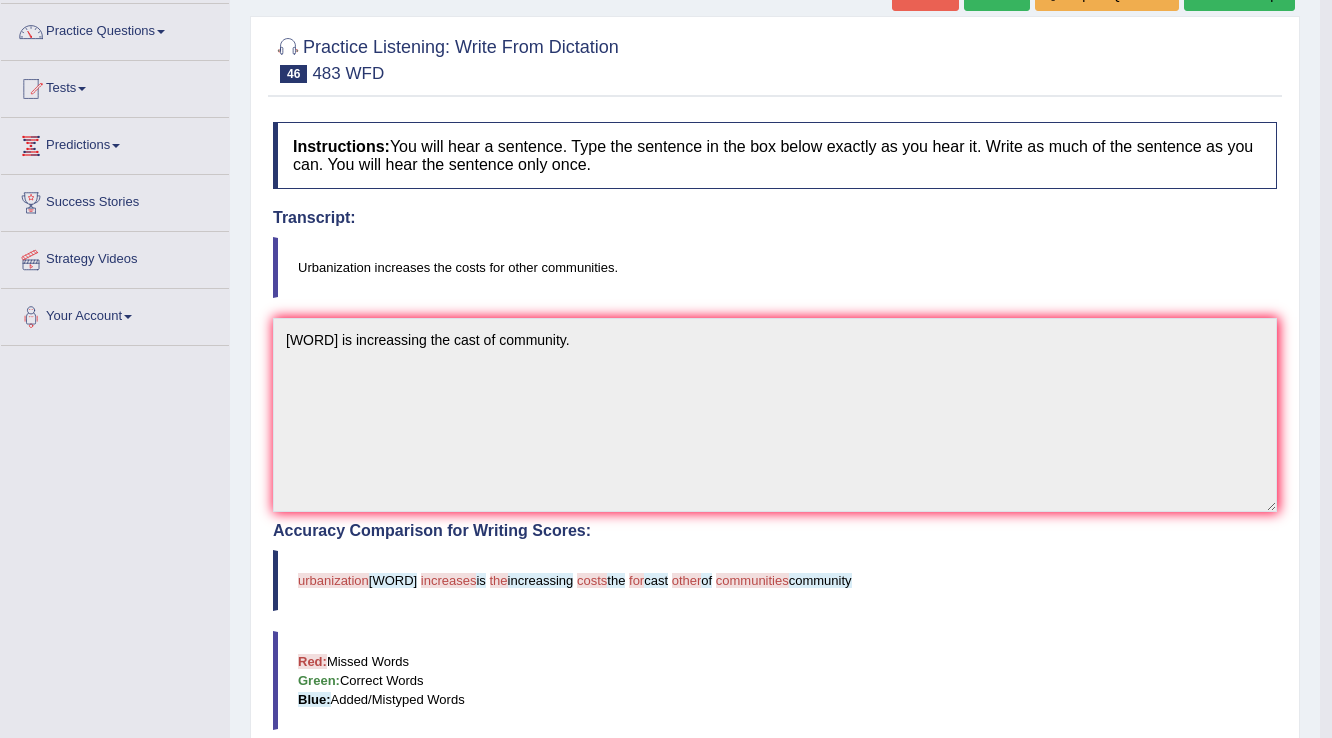 click on "Tests" at bounding box center [115, 86] 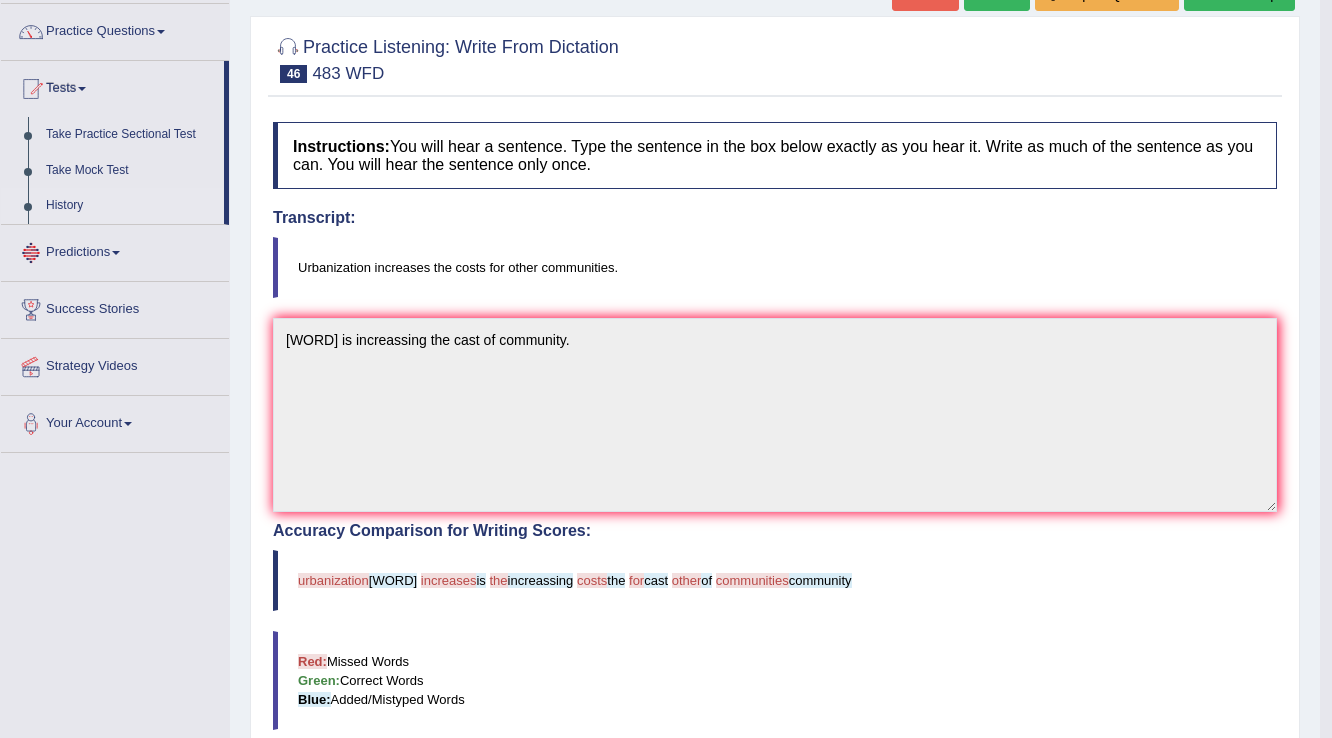 click on "History" at bounding box center [130, 206] 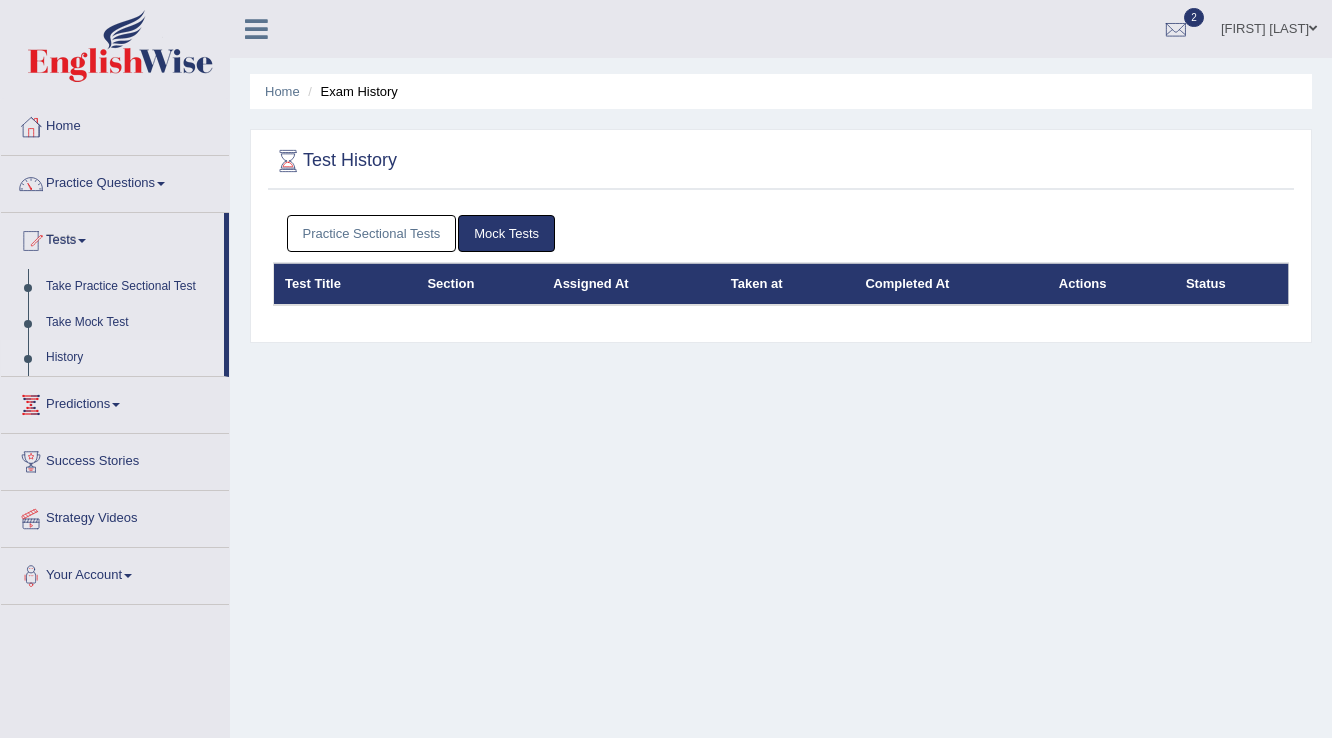 scroll, scrollTop: 0, scrollLeft: 0, axis: both 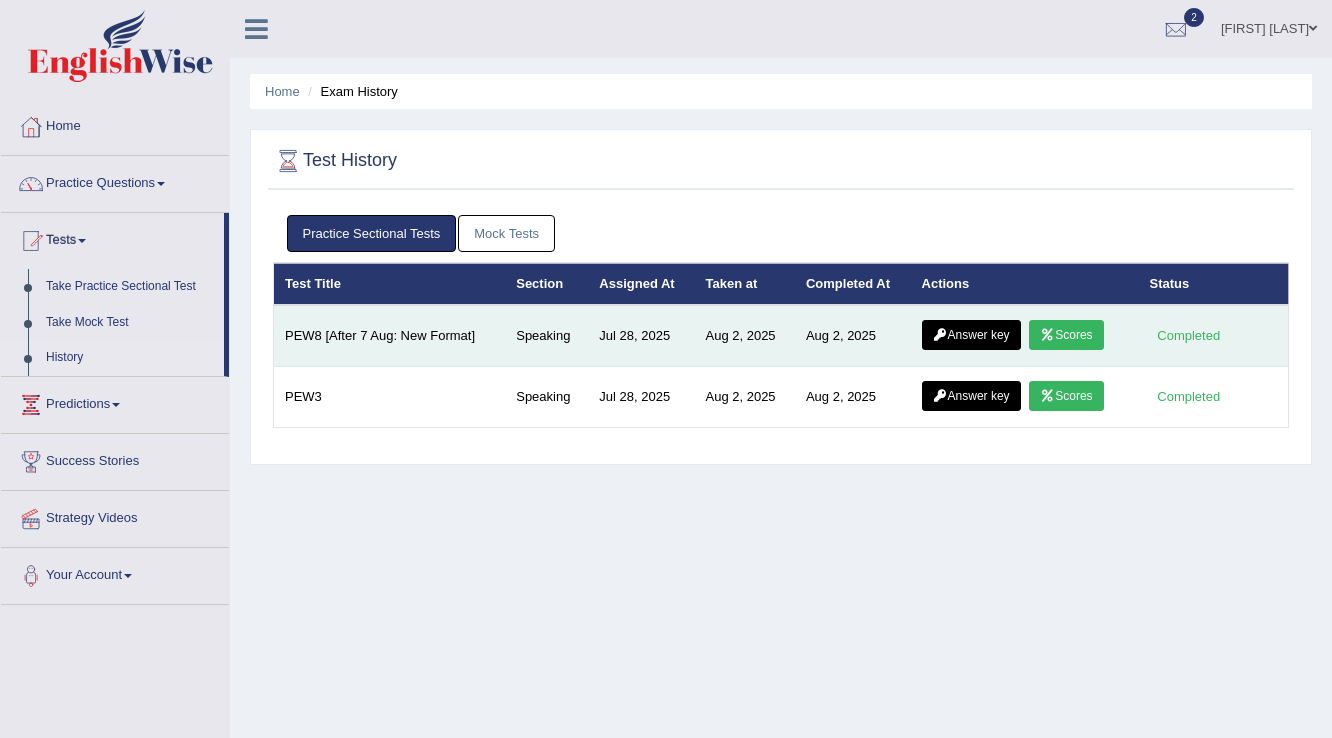 click on "Scores" at bounding box center (1066, 335) 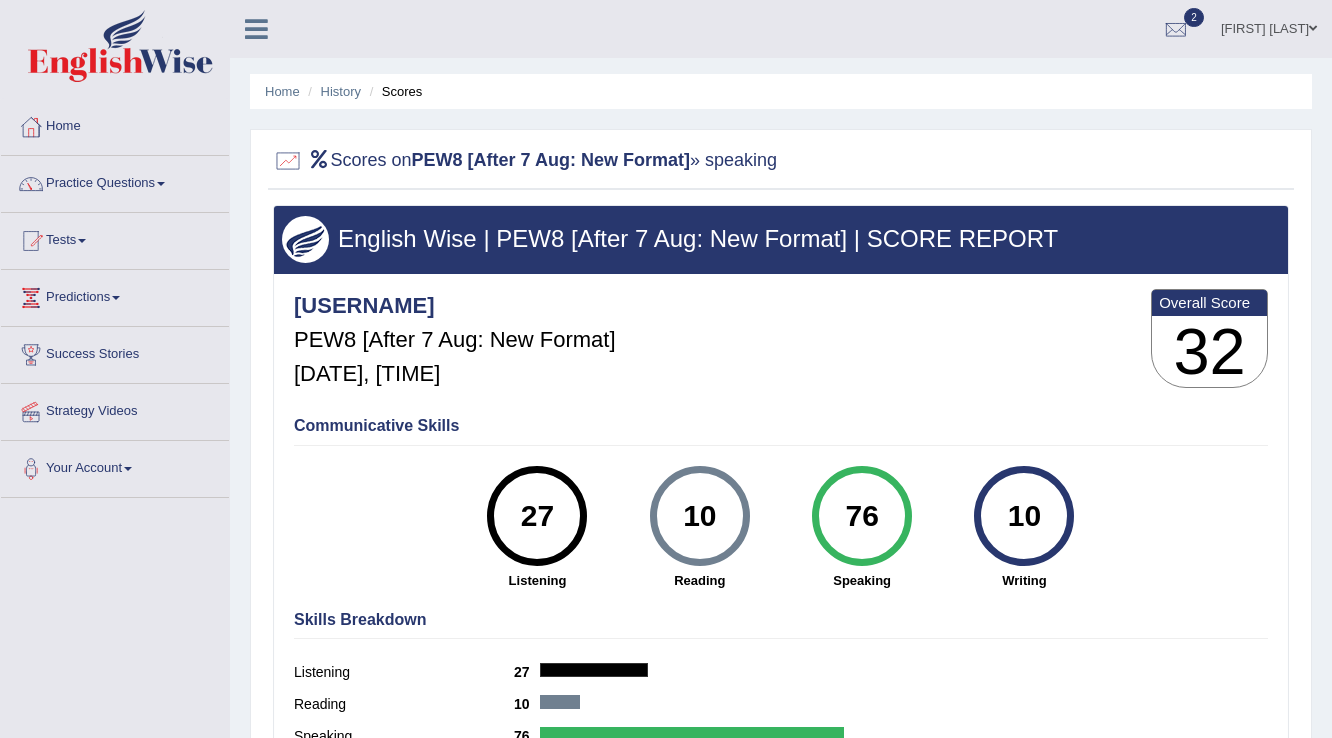 scroll, scrollTop: 0, scrollLeft: 0, axis: both 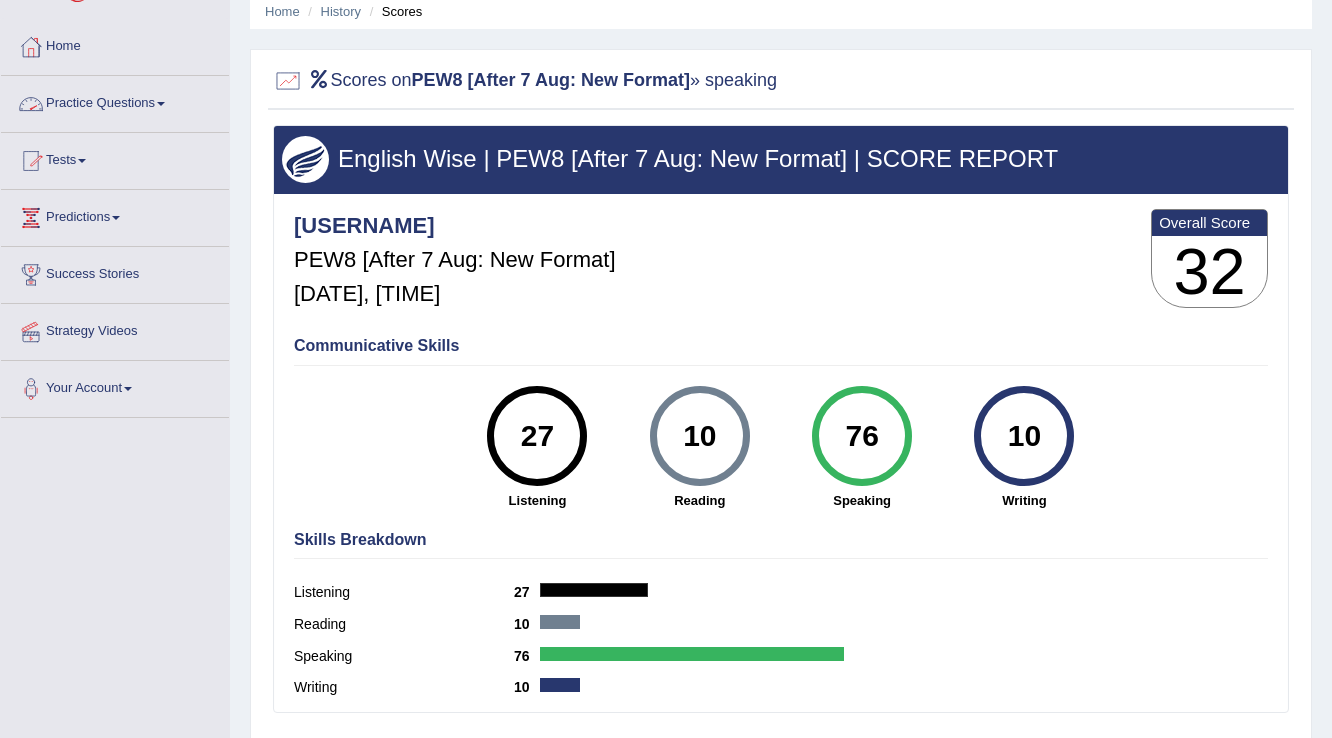 click on "Practice Questions" at bounding box center [115, 101] 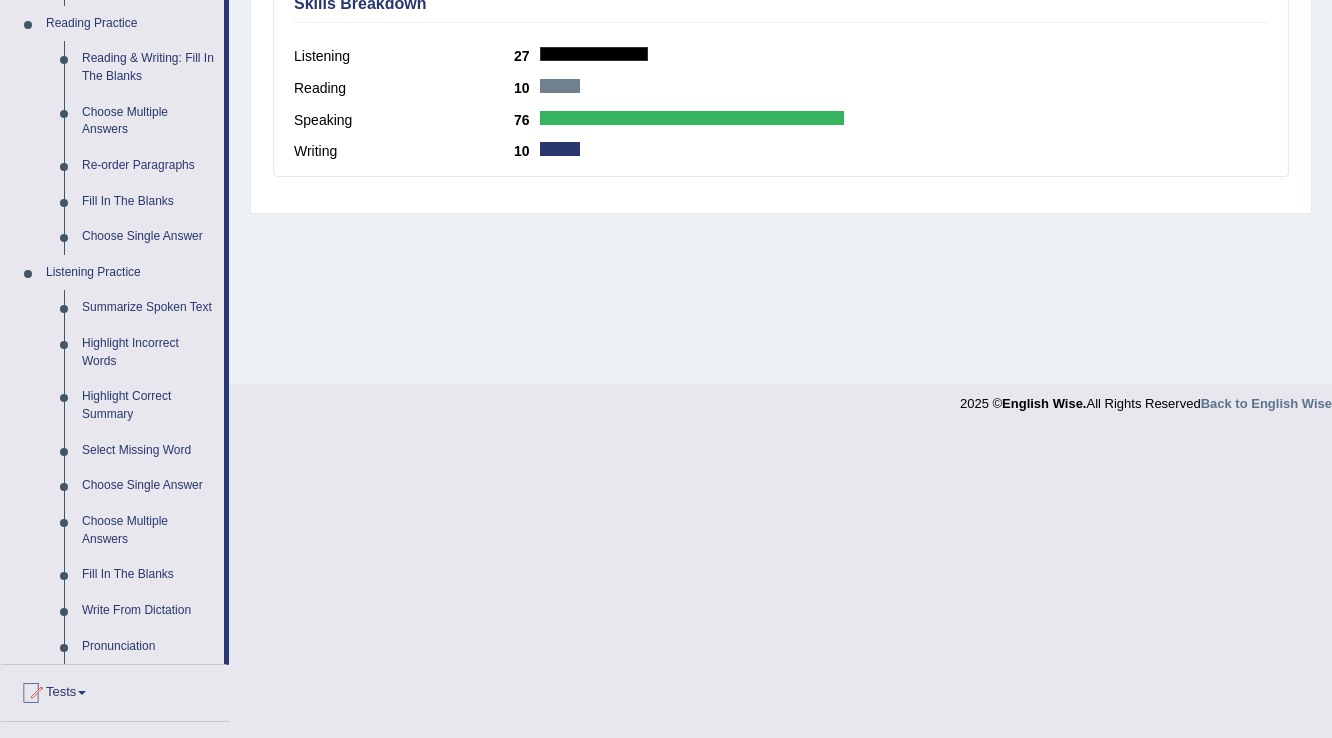 scroll, scrollTop: 640, scrollLeft: 0, axis: vertical 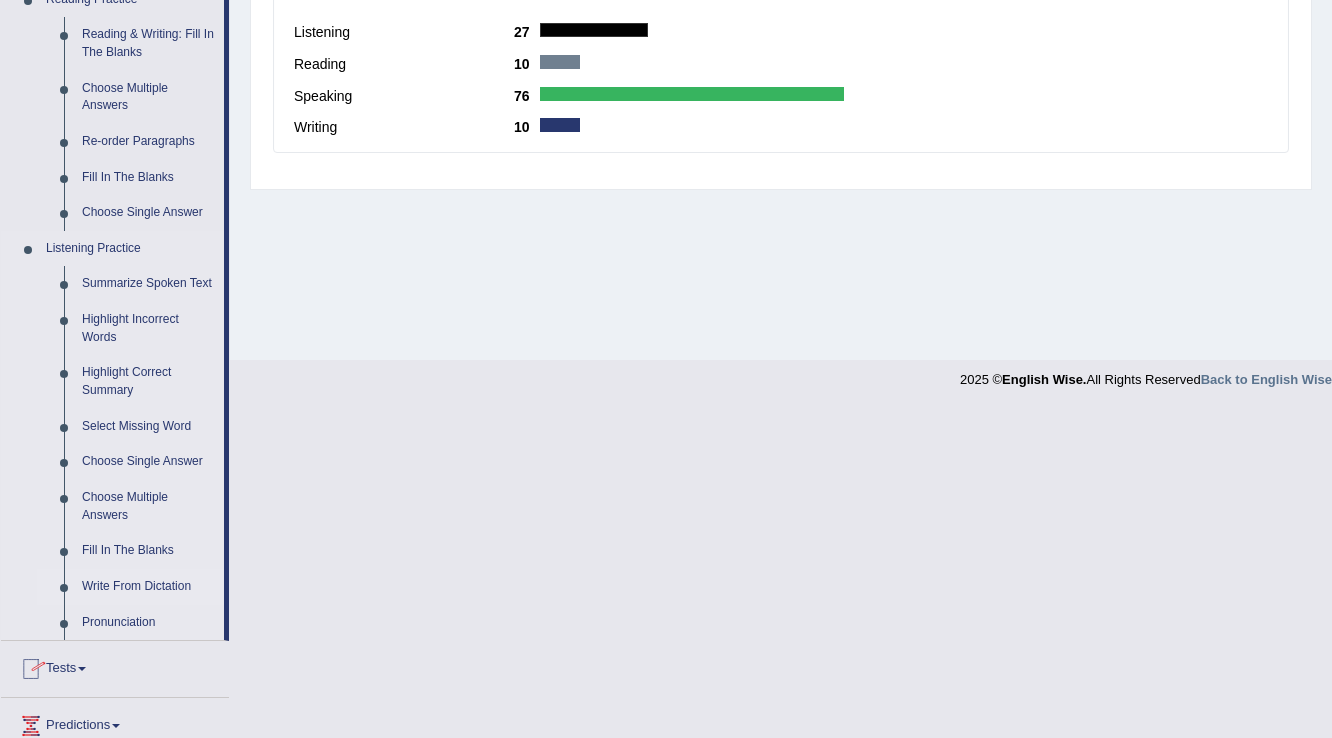 click on "Write From Dictation" at bounding box center (148, 587) 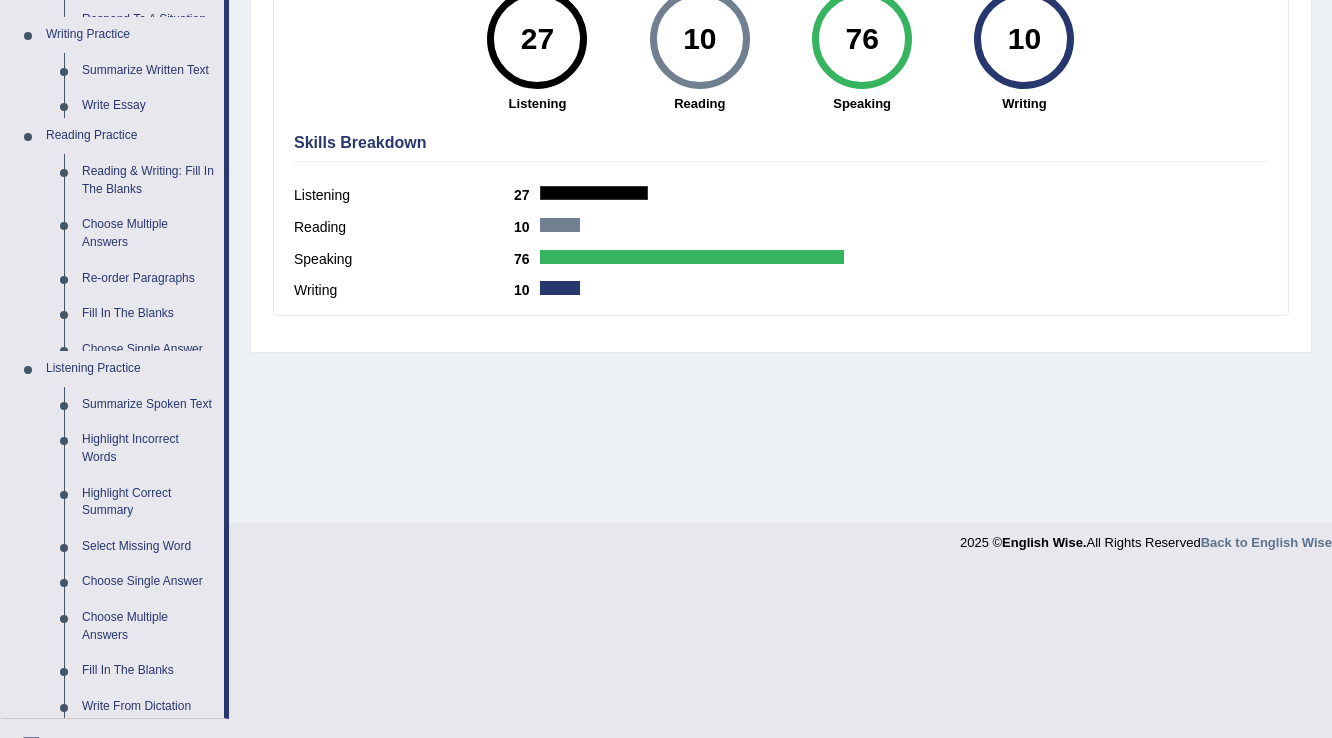 scroll, scrollTop: 312, scrollLeft: 0, axis: vertical 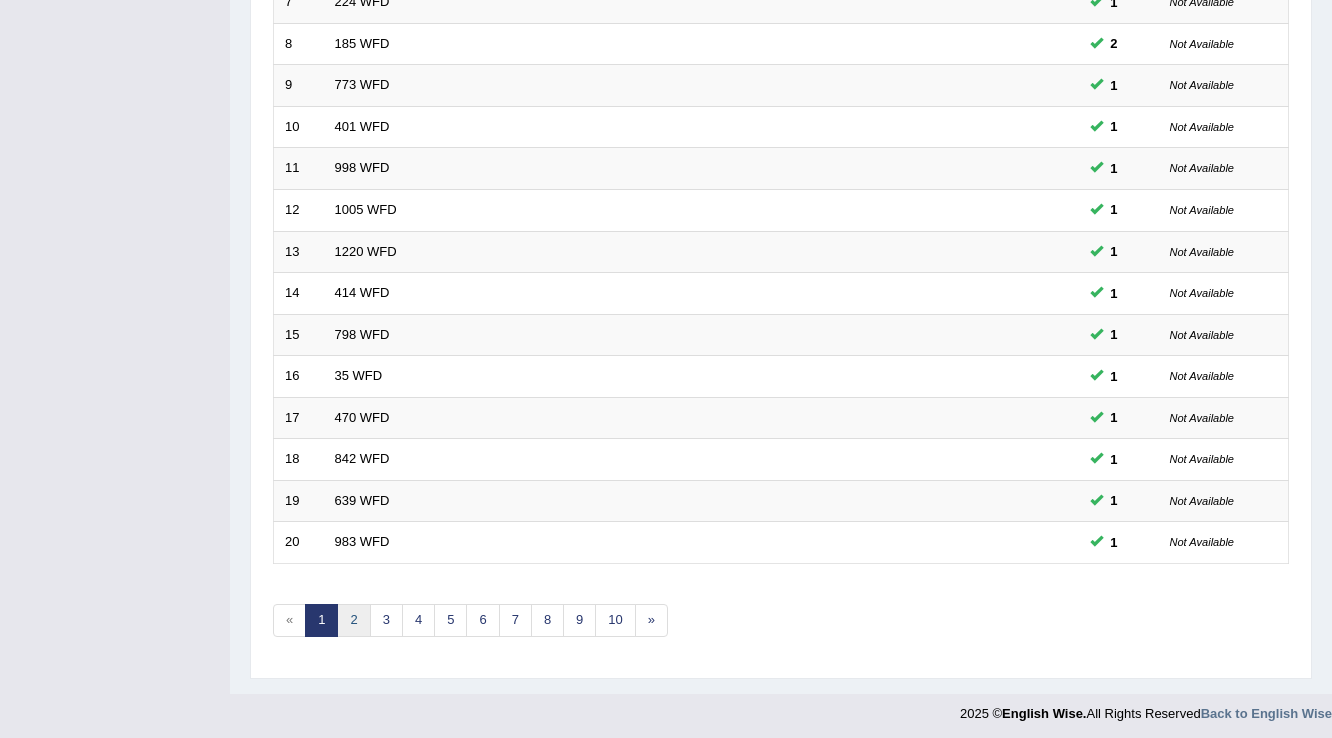 click on "2" at bounding box center (353, 620) 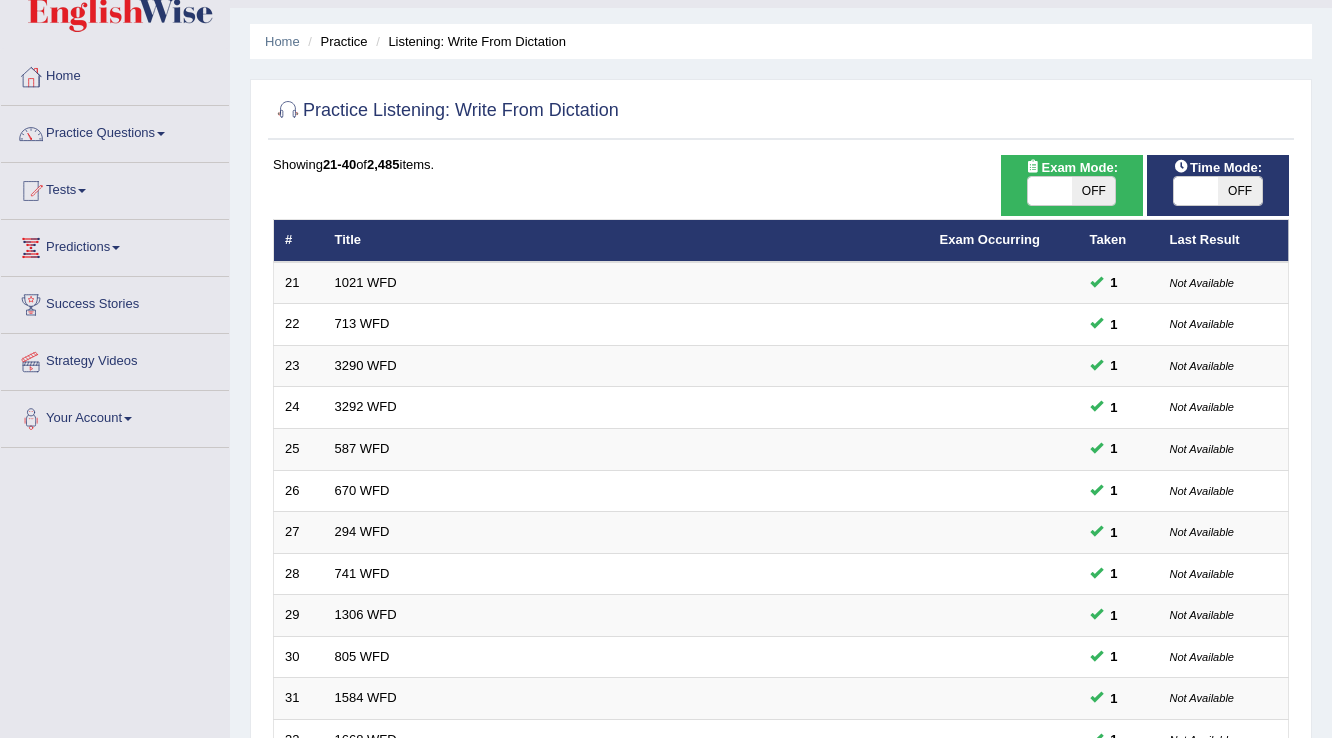scroll, scrollTop: 320, scrollLeft: 0, axis: vertical 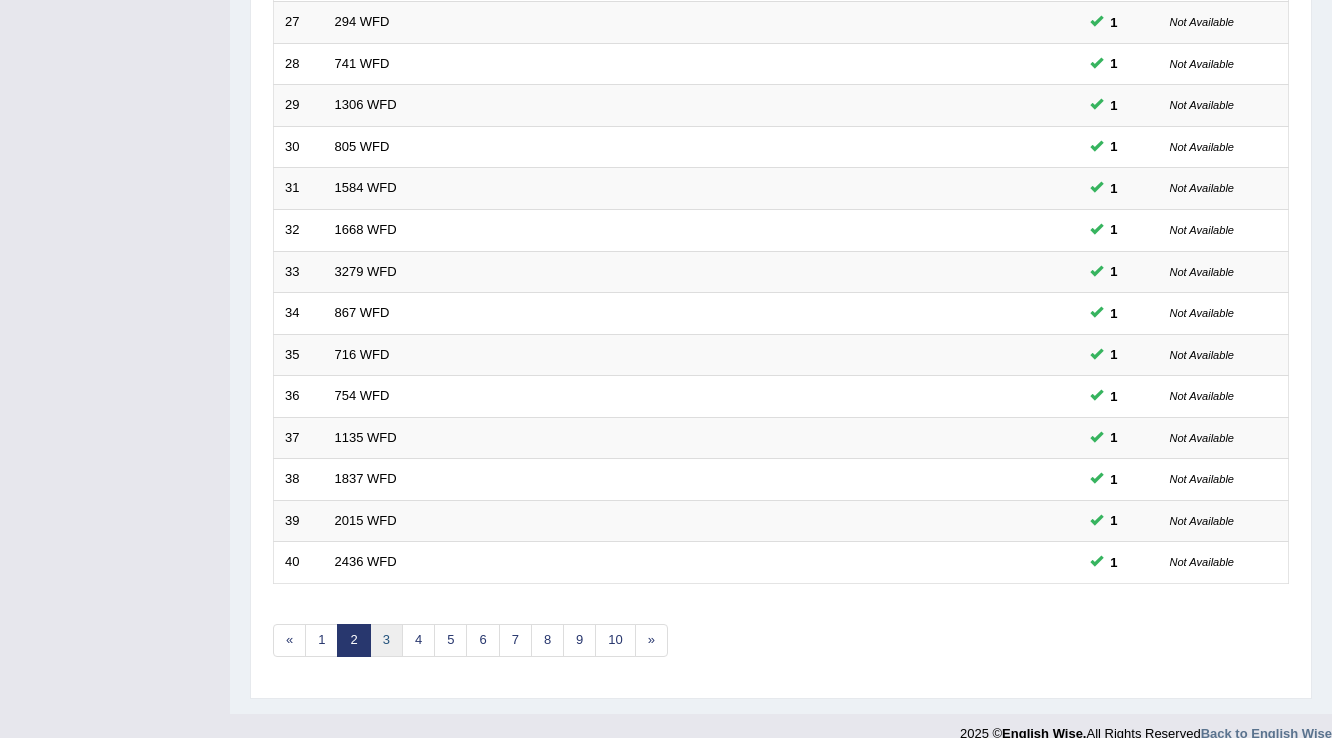 click on "3" at bounding box center (386, 640) 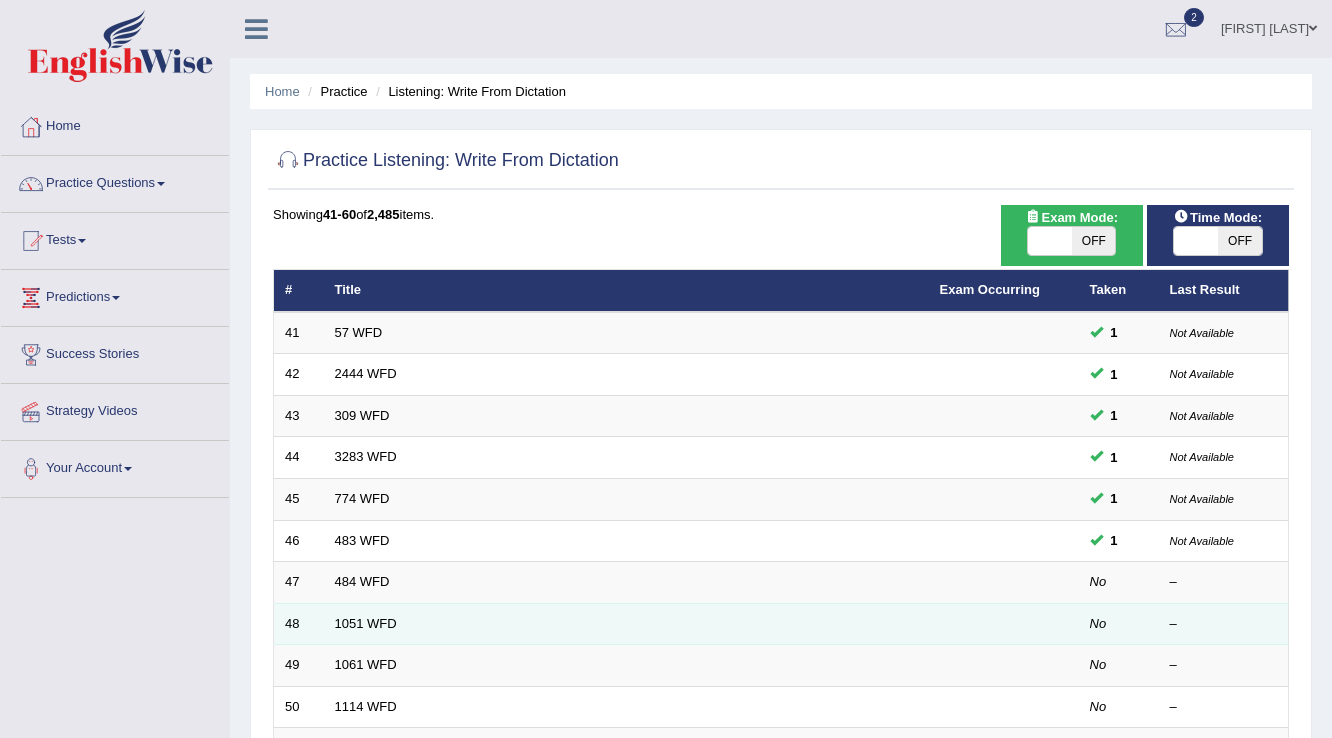 scroll, scrollTop: 0, scrollLeft: 0, axis: both 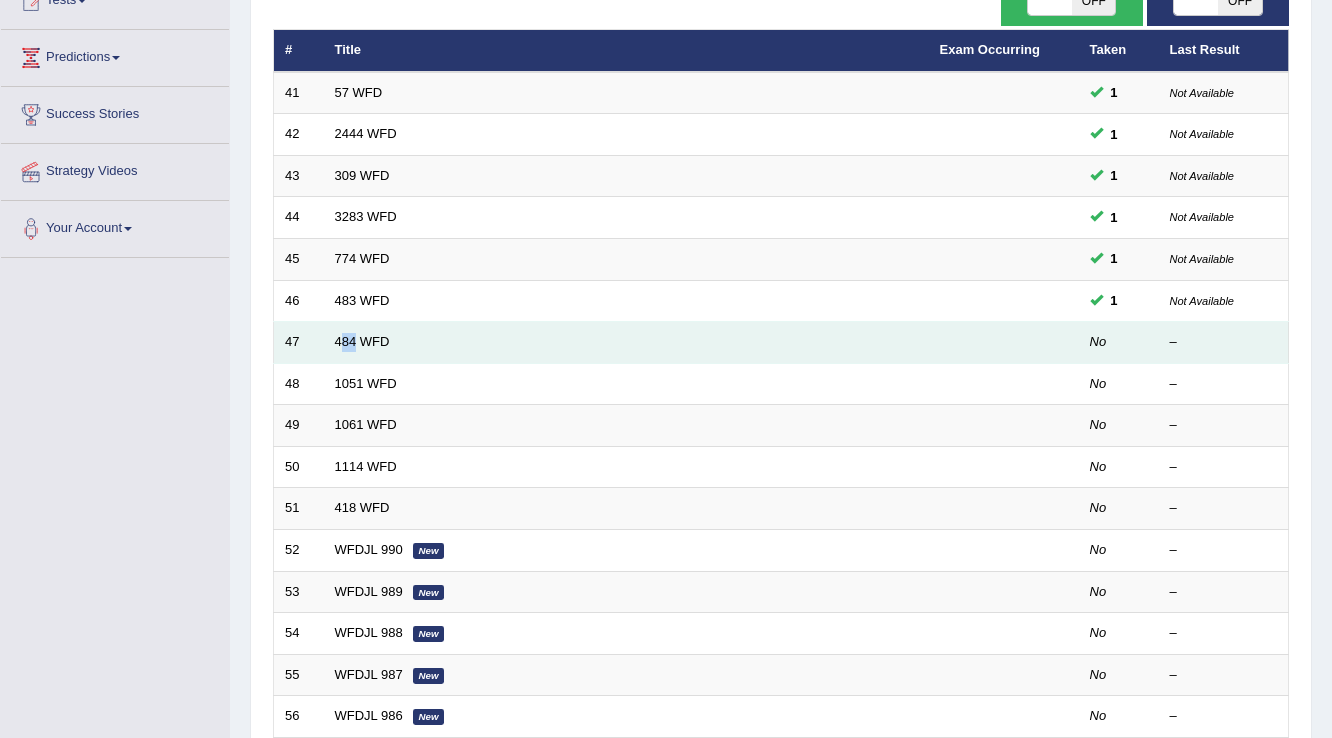 click on "484 WFD" at bounding box center (626, 343) 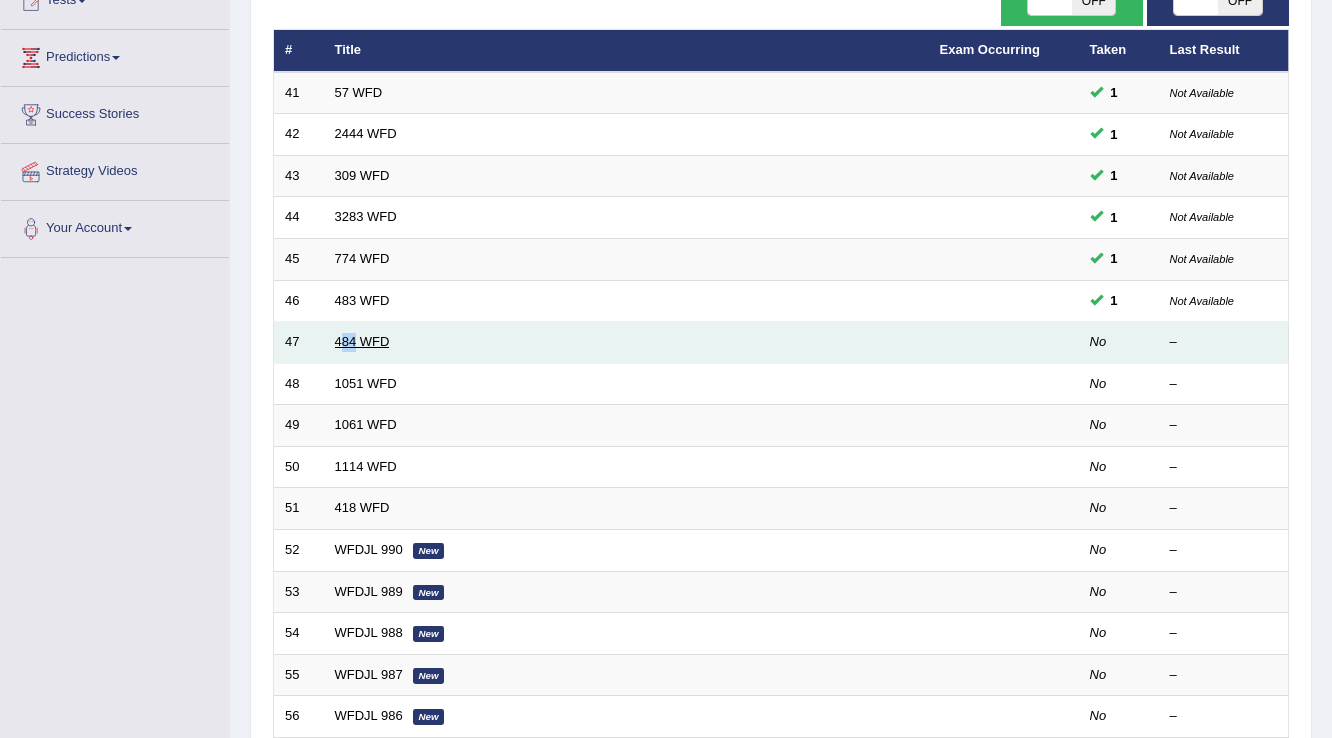 click on "484 WFD" at bounding box center (362, 341) 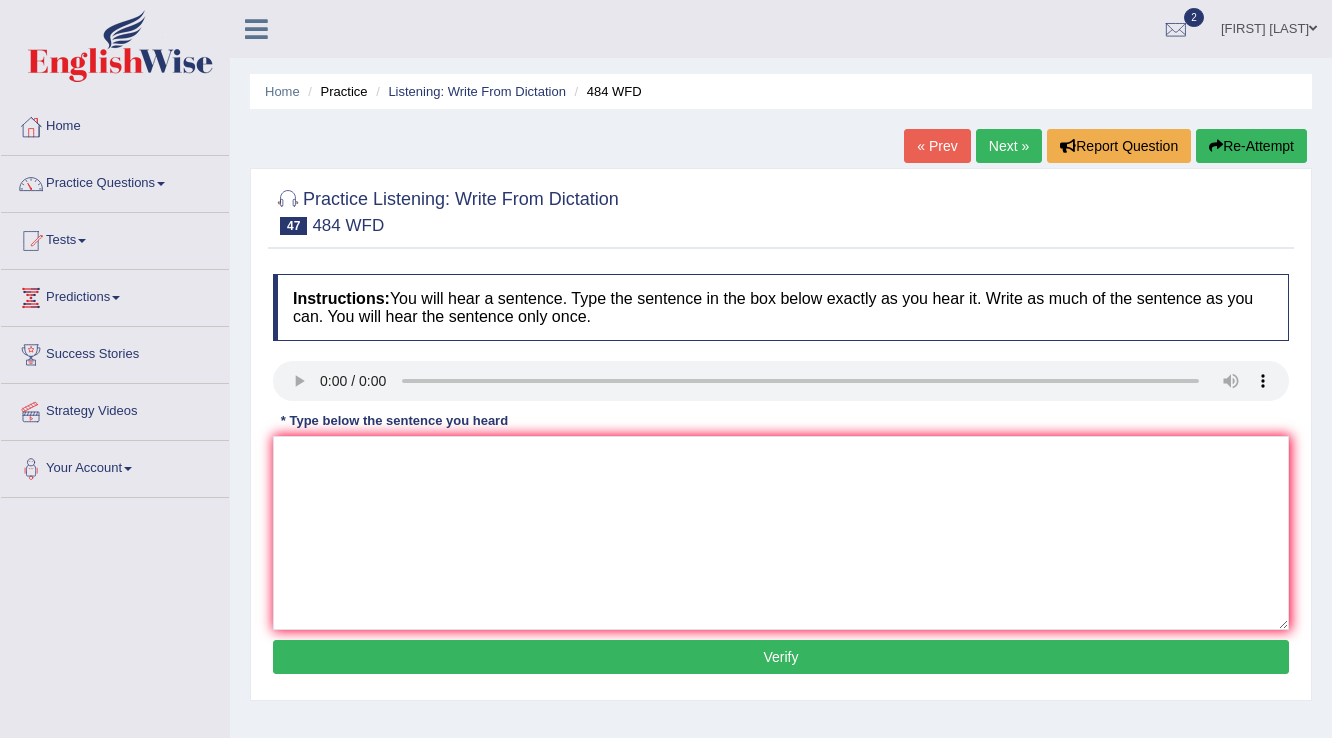 scroll, scrollTop: 0, scrollLeft: 0, axis: both 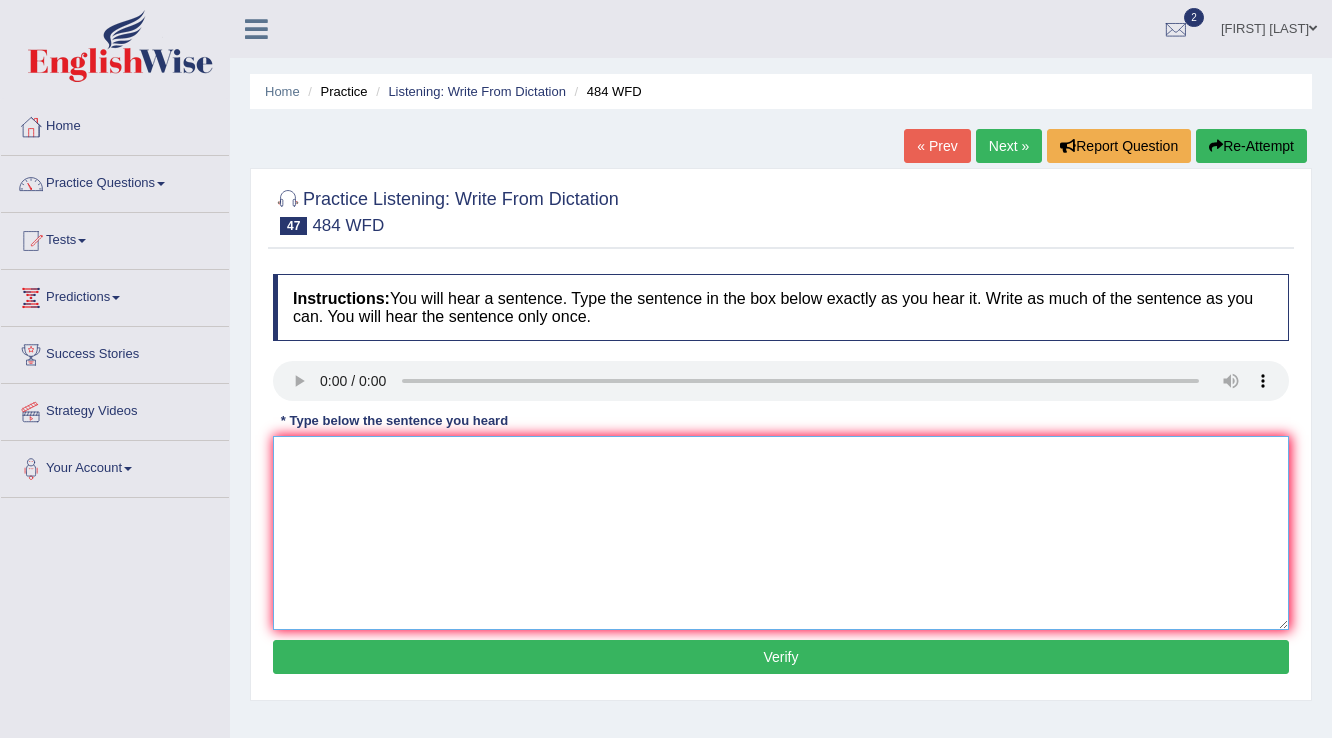 click at bounding box center [781, 533] 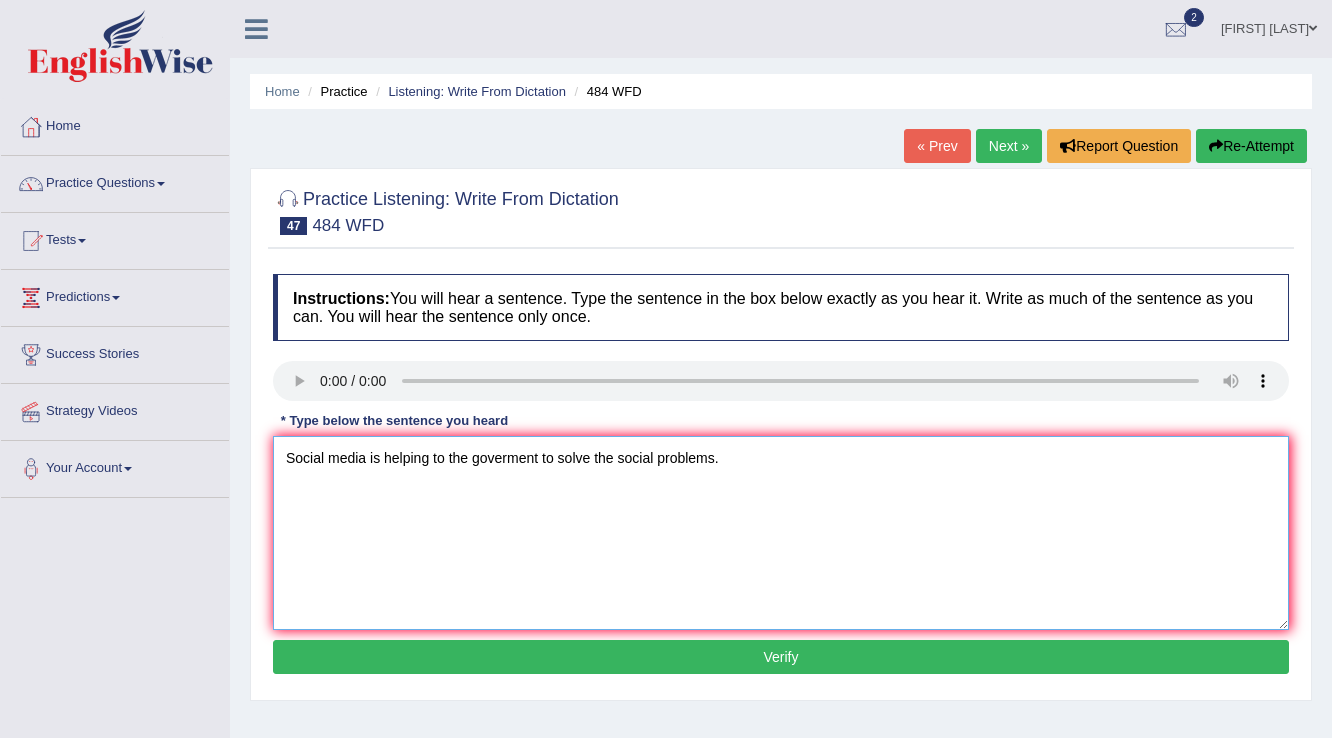 type on "Social media is helping to the goverment to solve the social problems." 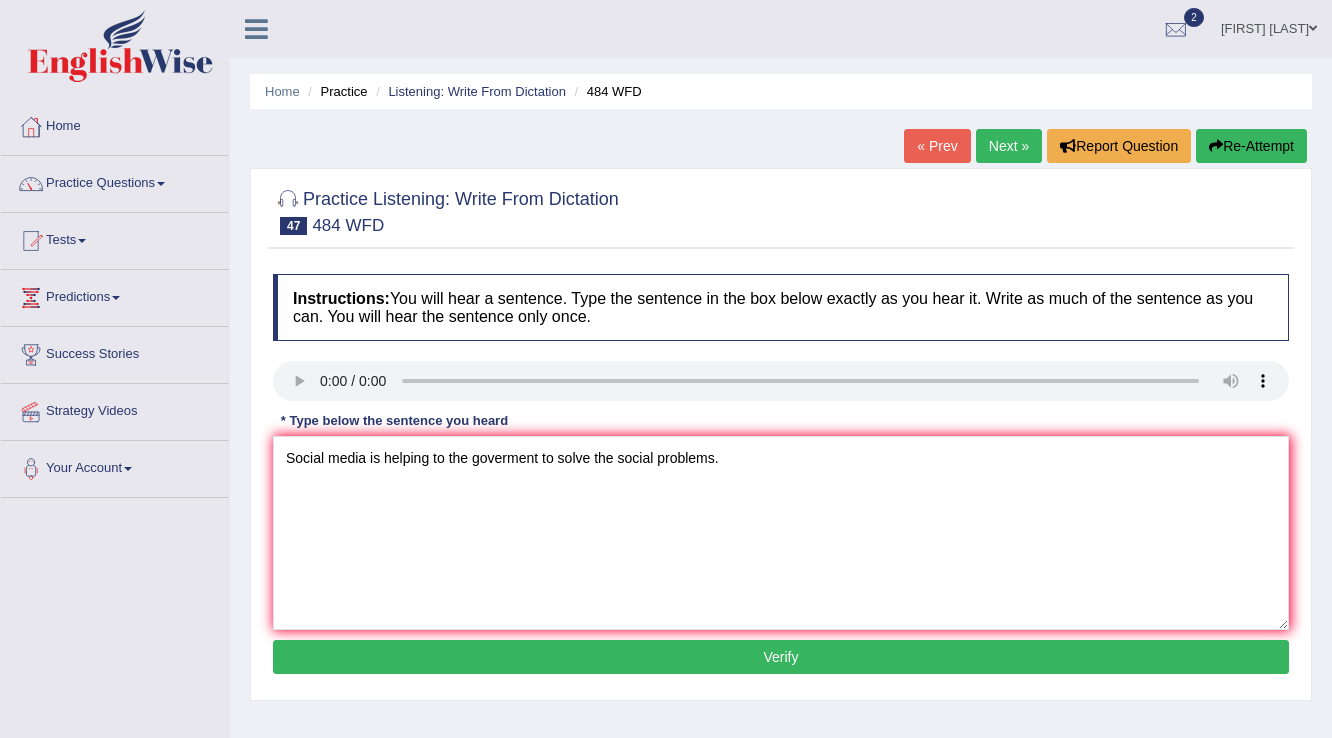 click on "Verify" at bounding box center [781, 657] 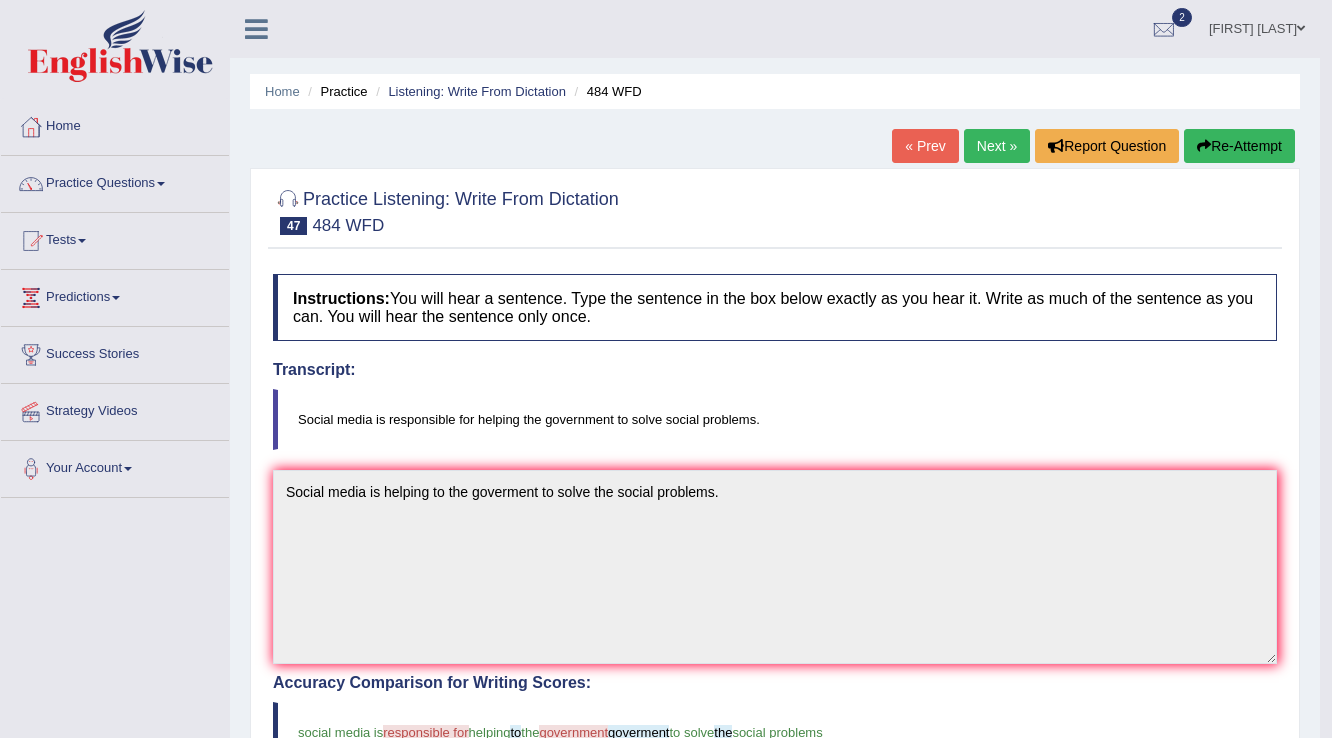 click on "Next »" at bounding box center [997, 146] 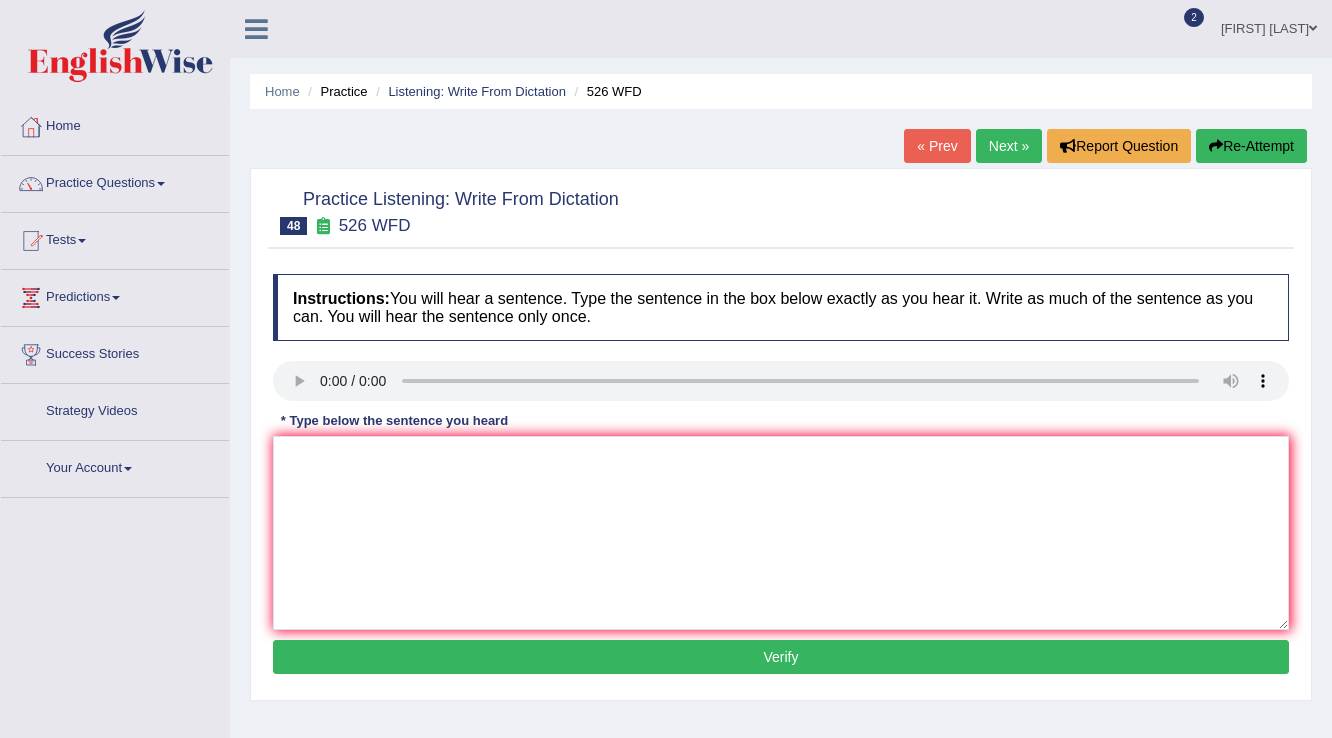 scroll, scrollTop: 0, scrollLeft: 0, axis: both 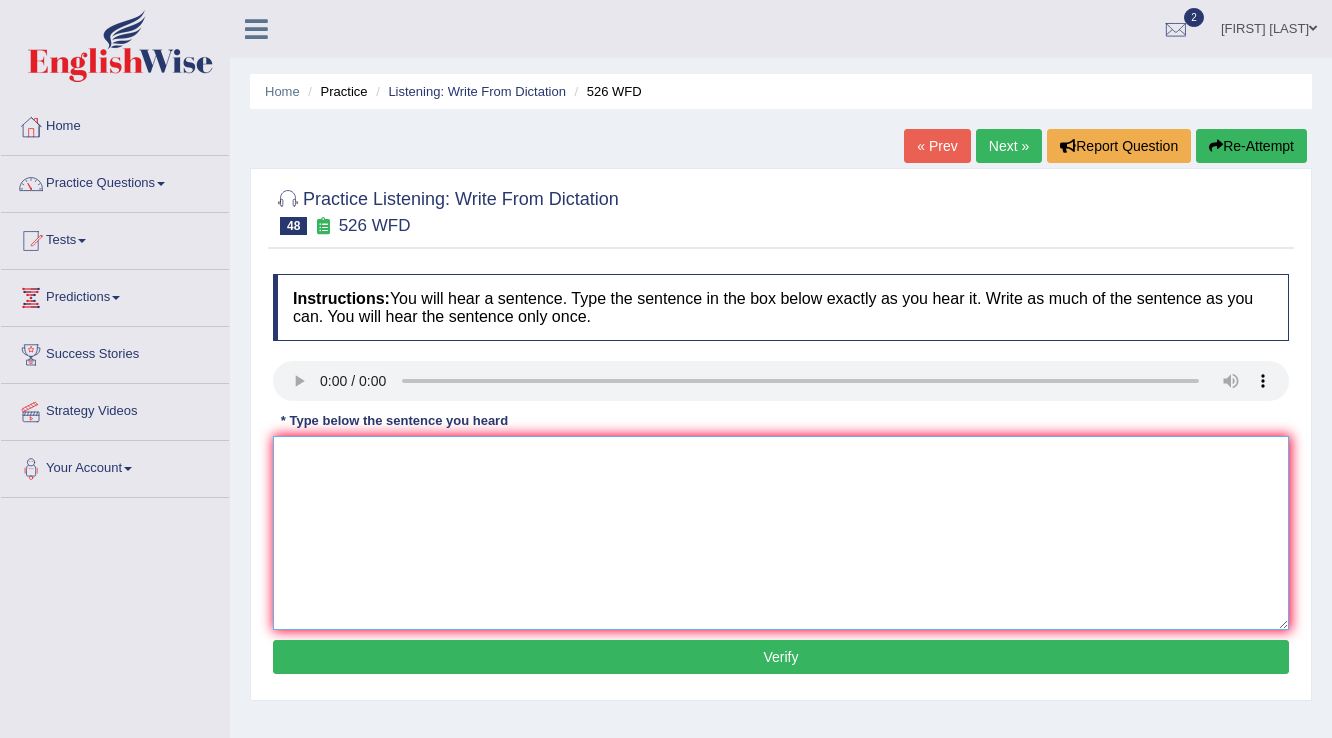 click at bounding box center (781, 533) 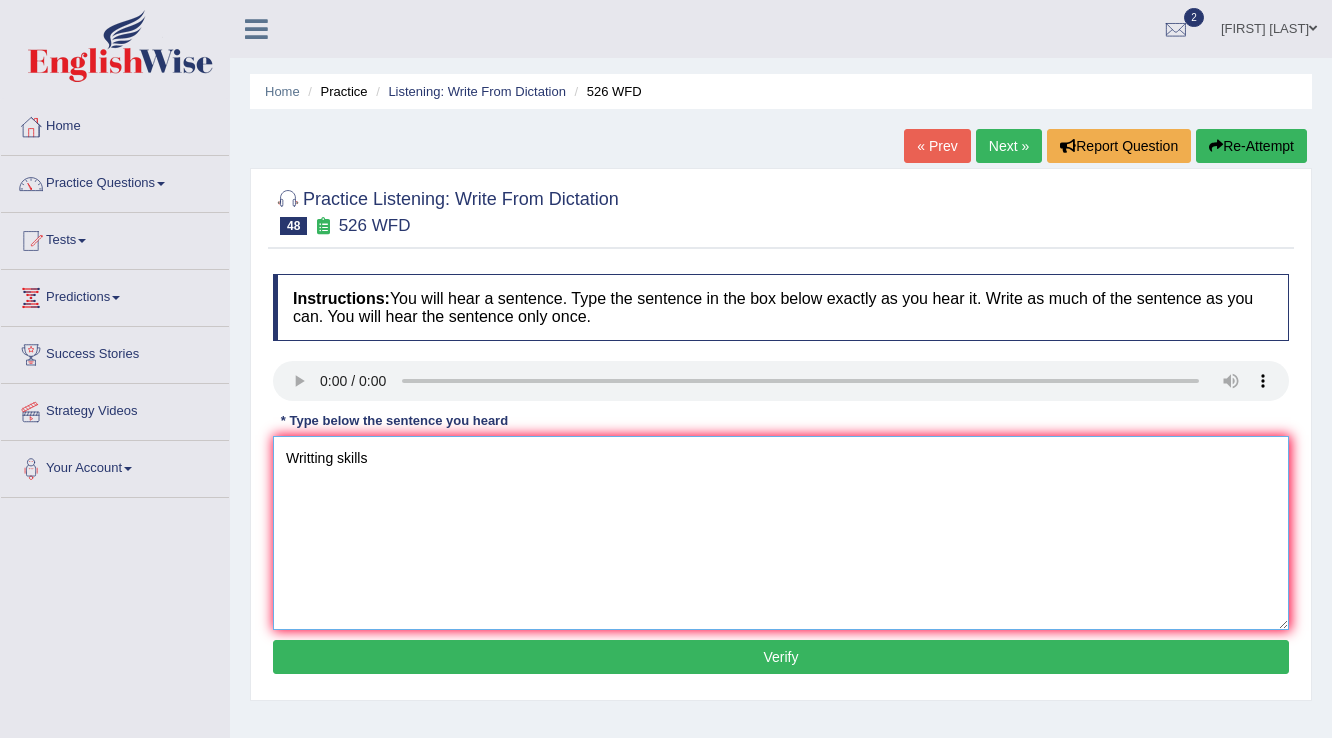 type on "Writting skills" 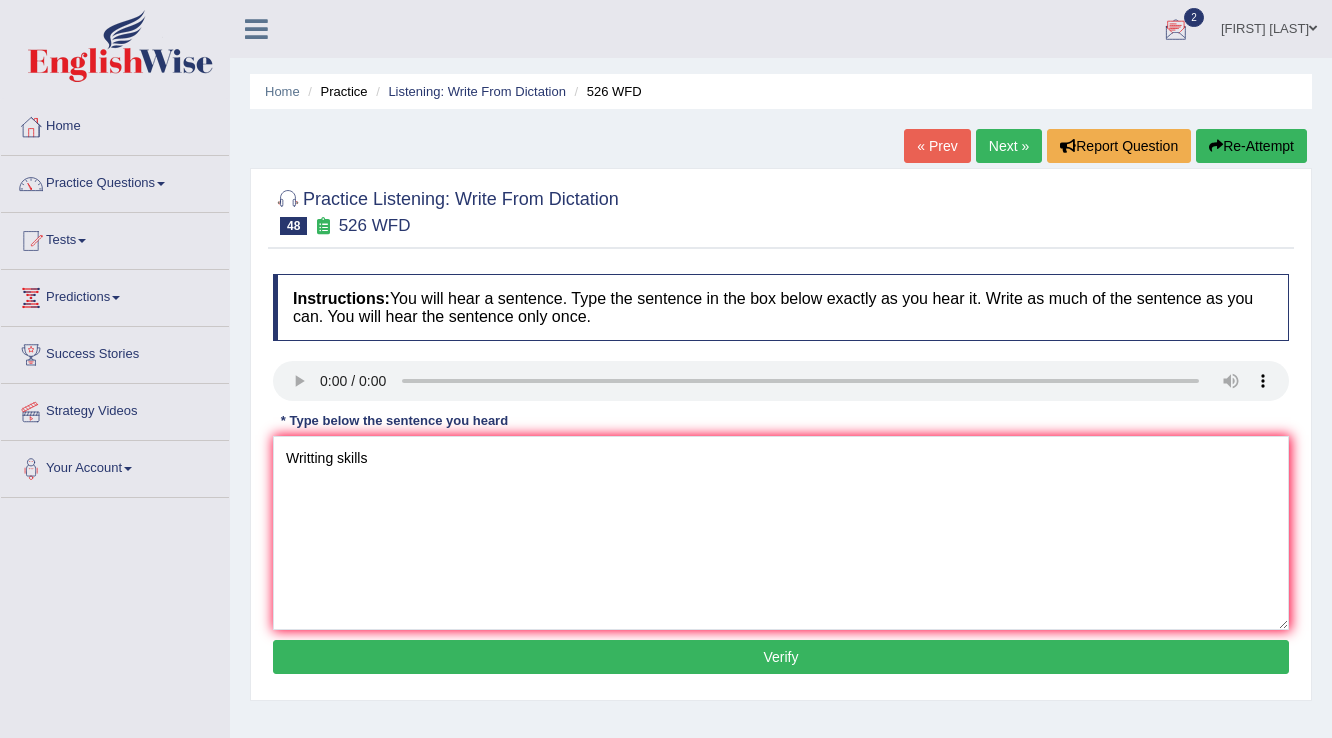 click at bounding box center (1176, 30) 